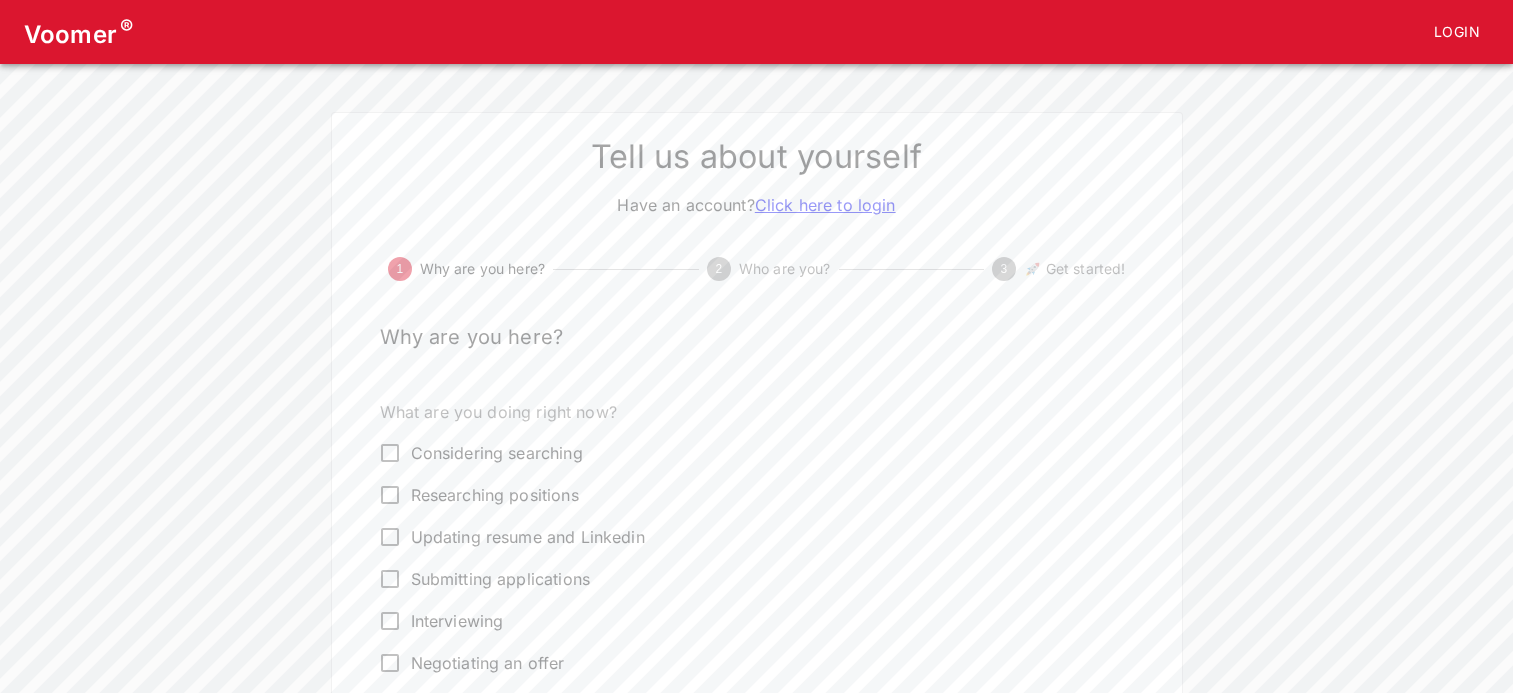 scroll, scrollTop: 0, scrollLeft: 0, axis: both 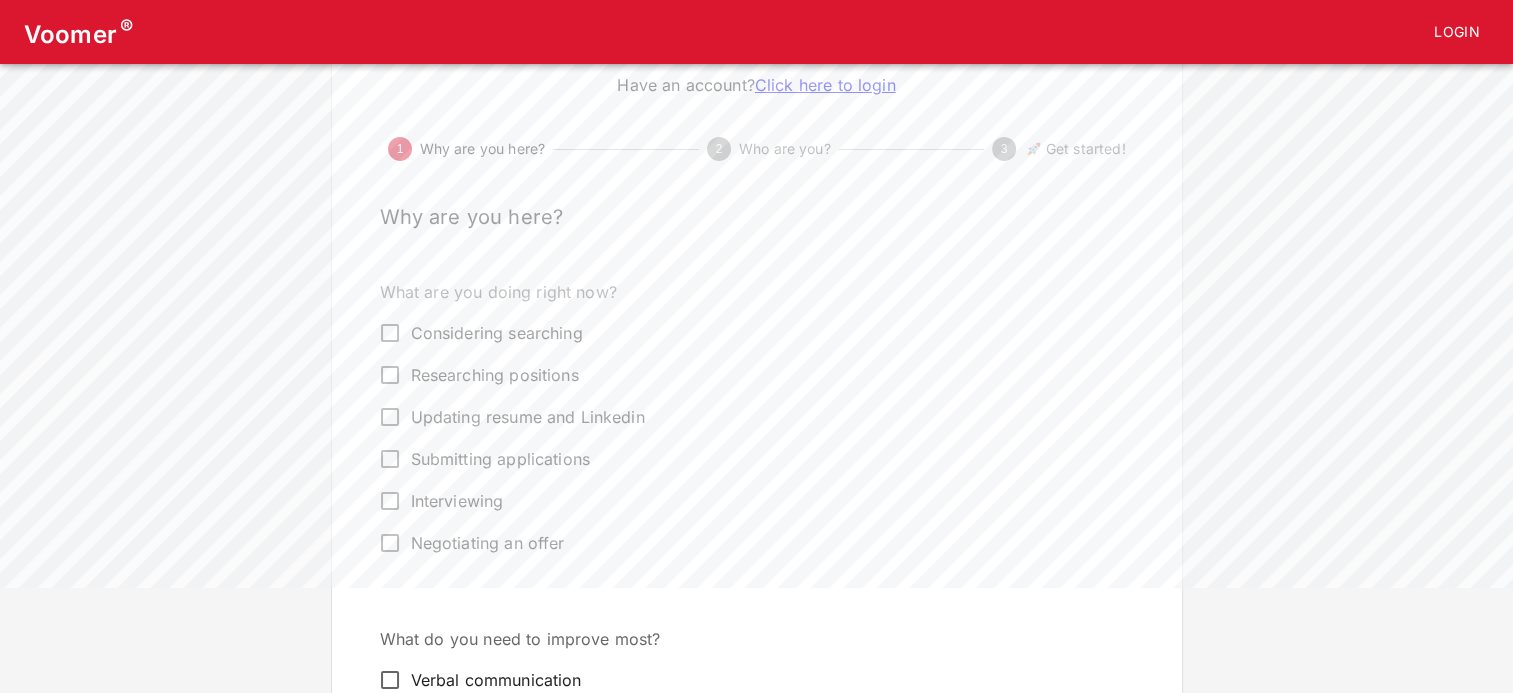 click on "Submitting applications" at bounding box center [500, 459] 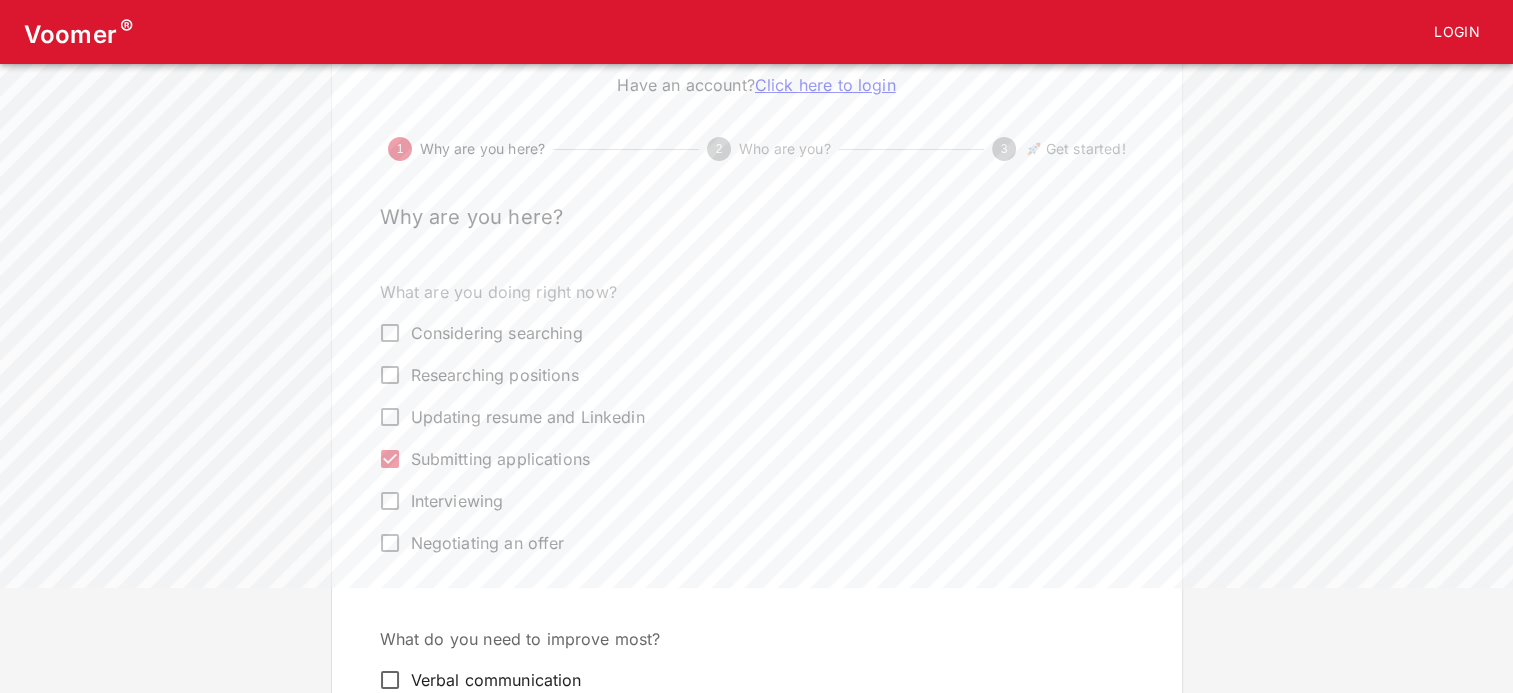 click on "Interviewing" at bounding box center (457, 501) 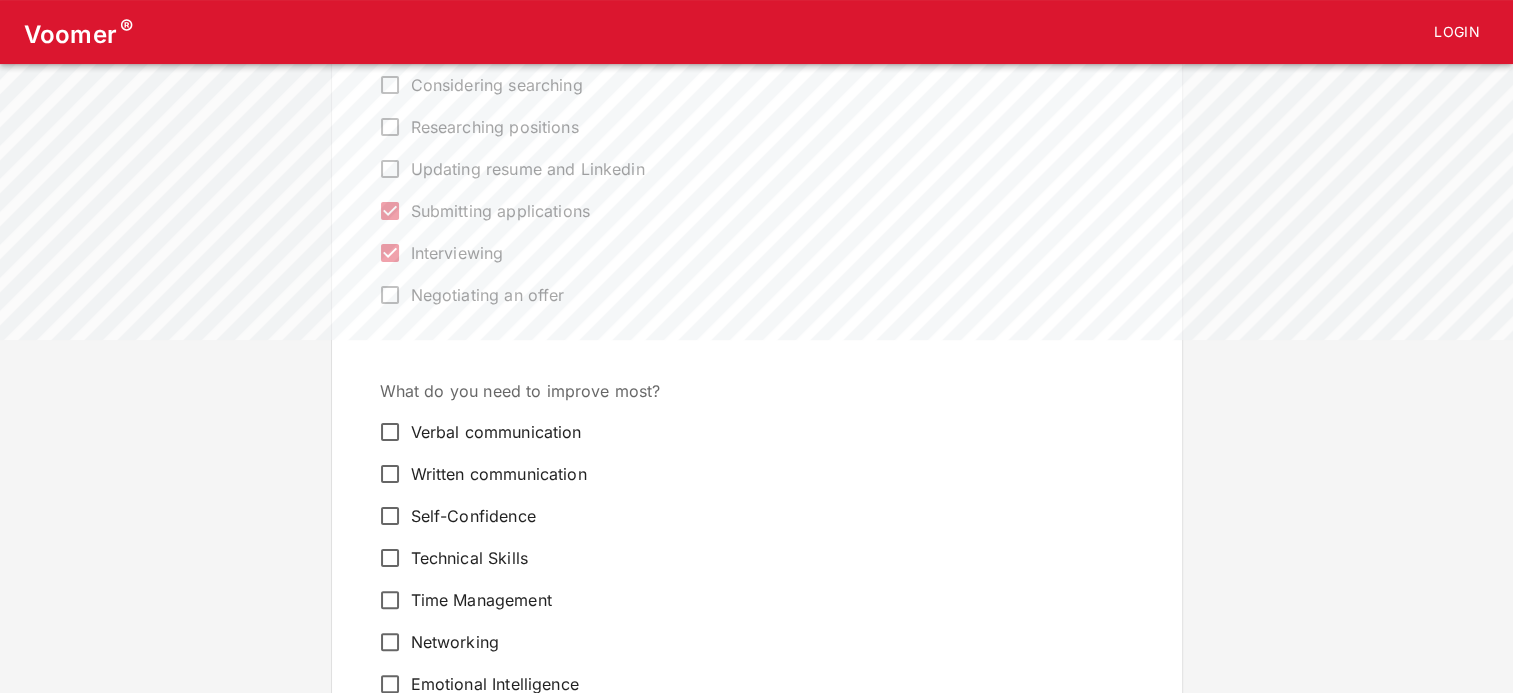 scroll, scrollTop: 495, scrollLeft: 0, axis: vertical 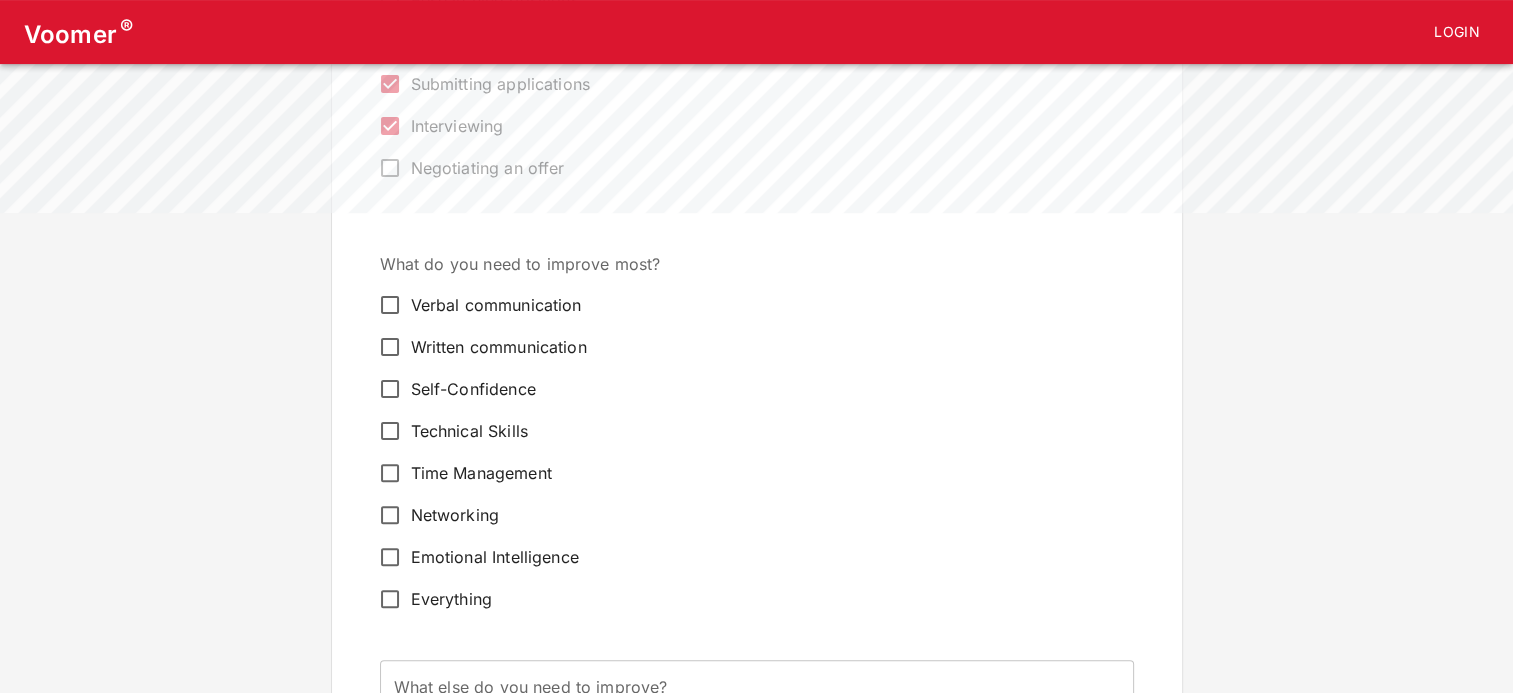 click on "Everything" at bounding box center (452, 599) 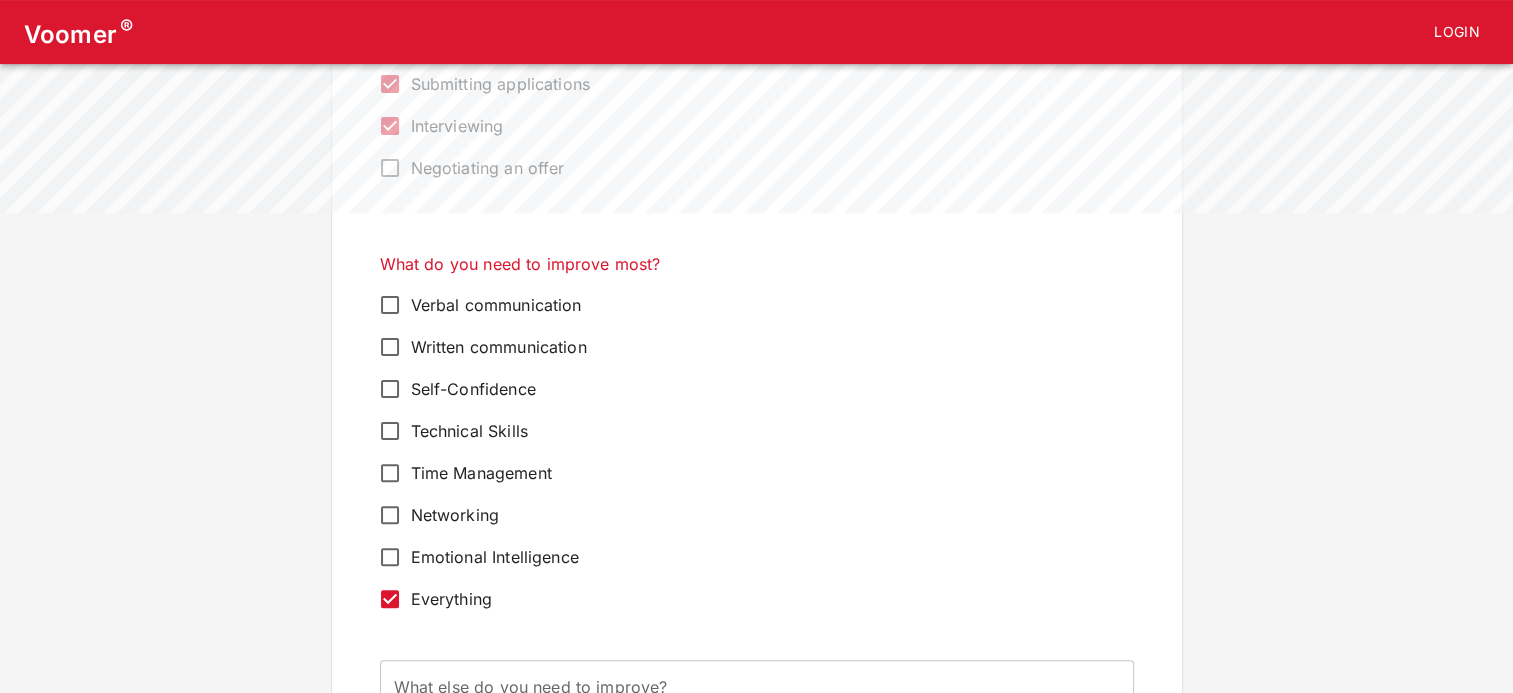 scroll, scrollTop: 742, scrollLeft: 0, axis: vertical 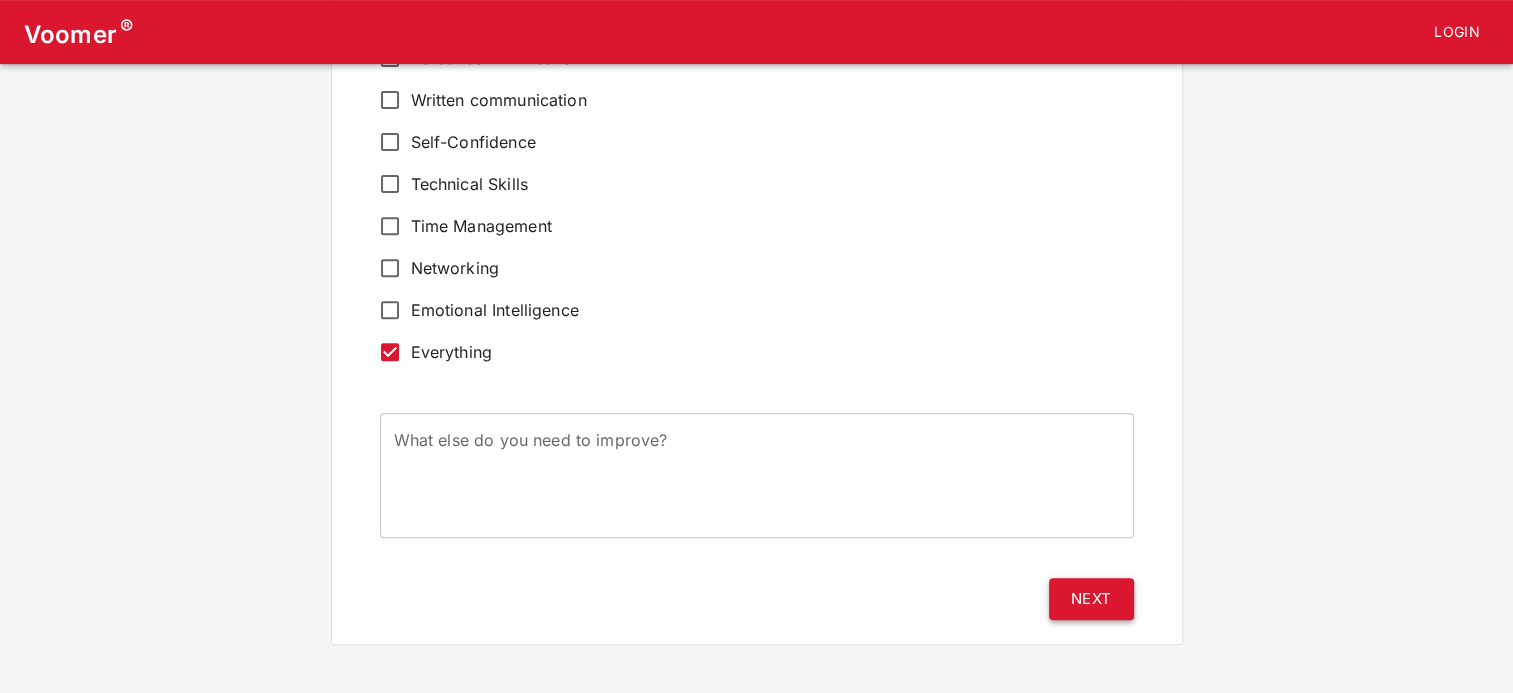 click on "Next" at bounding box center (1091, 599) 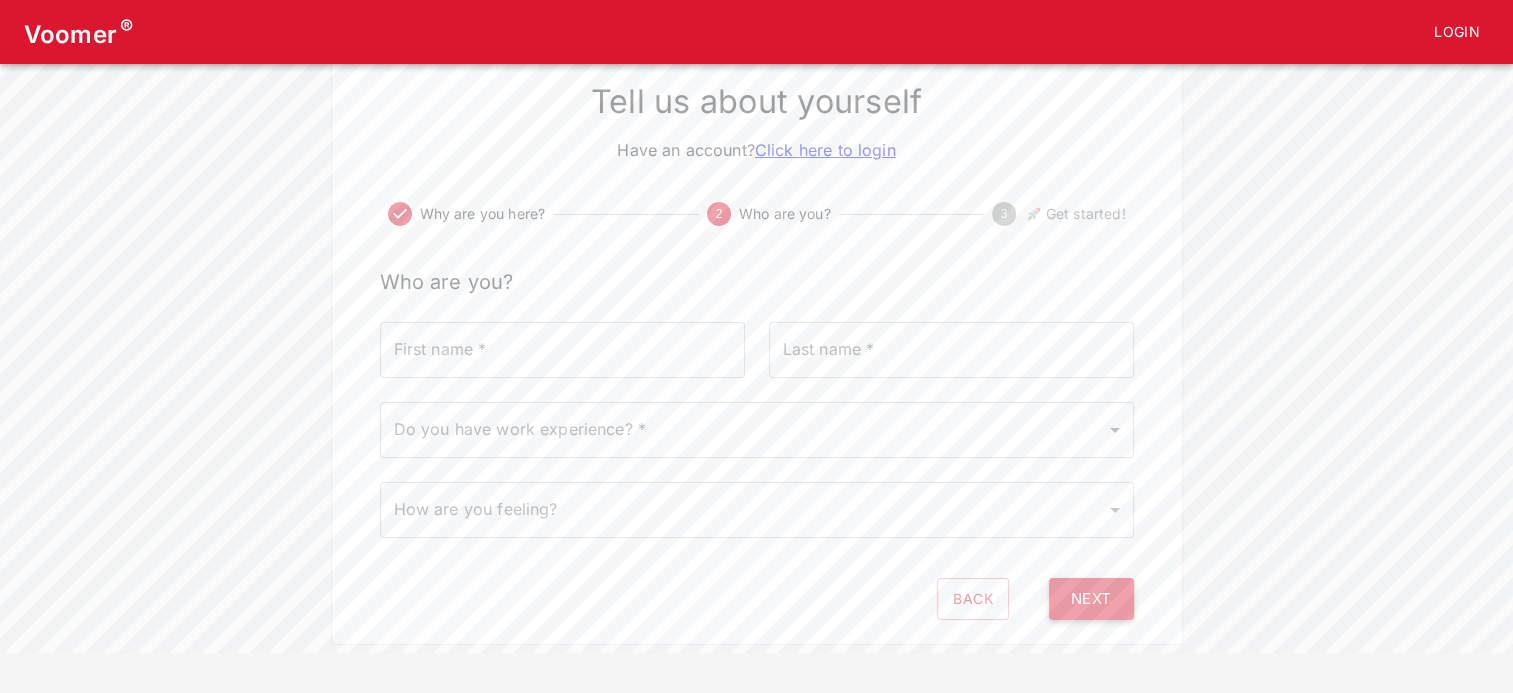 scroll, scrollTop: 0, scrollLeft: 0, axis: both 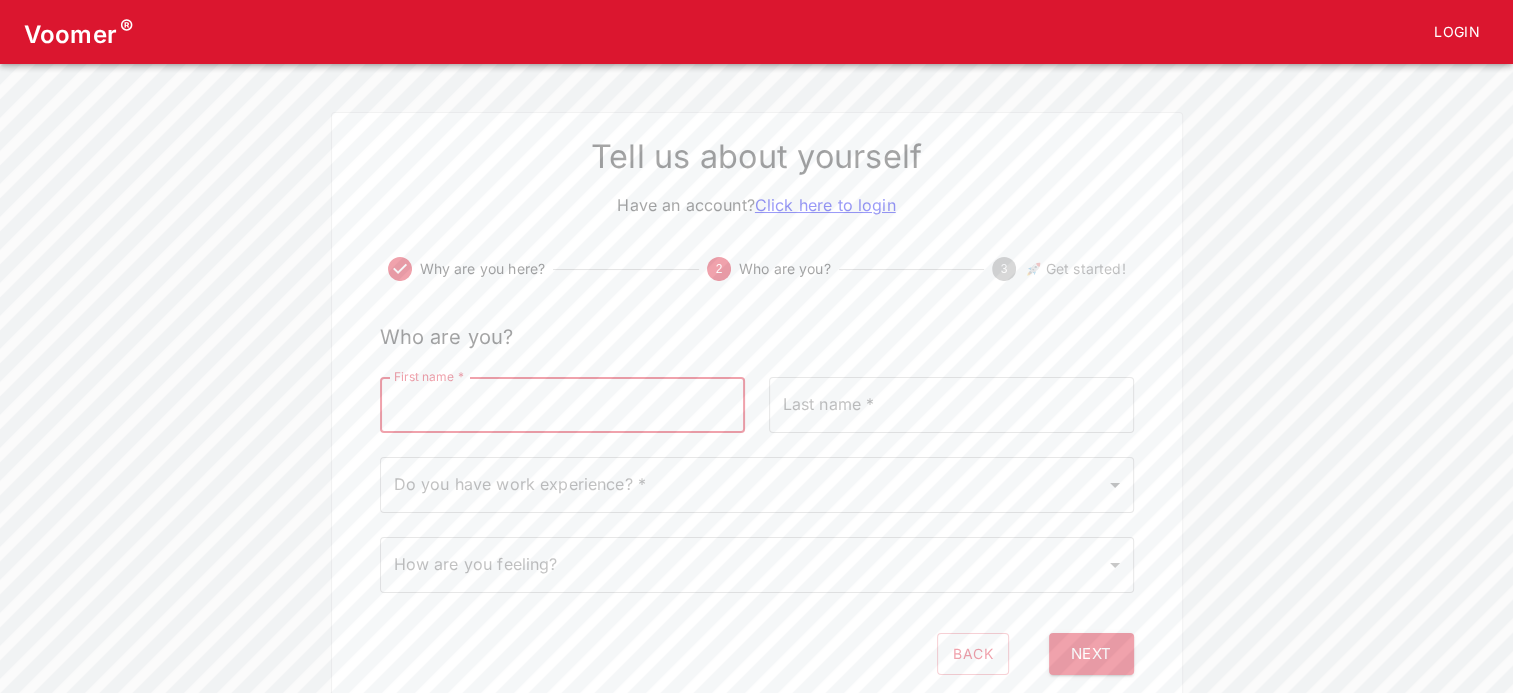 click on "First name *" at bounding box center [562, 405] 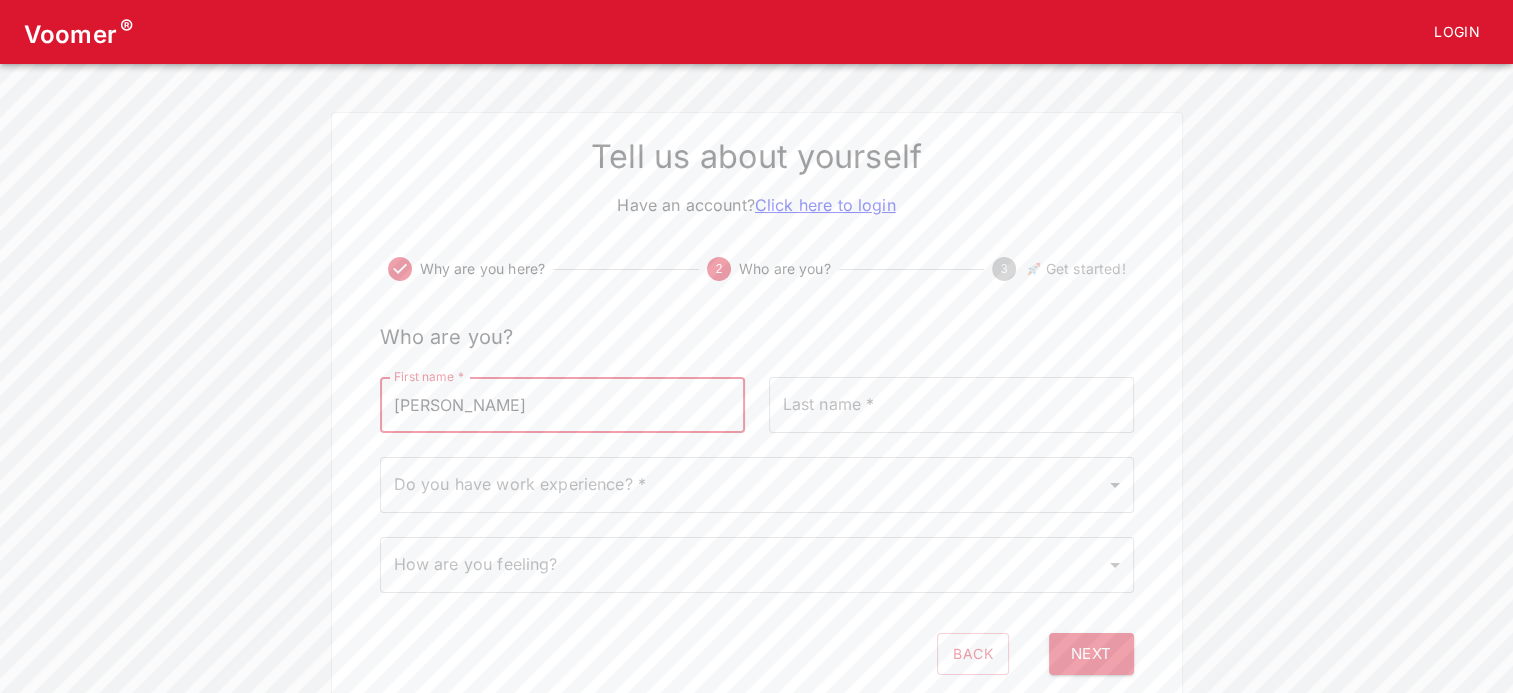 type on "[PERSON_NAME]" 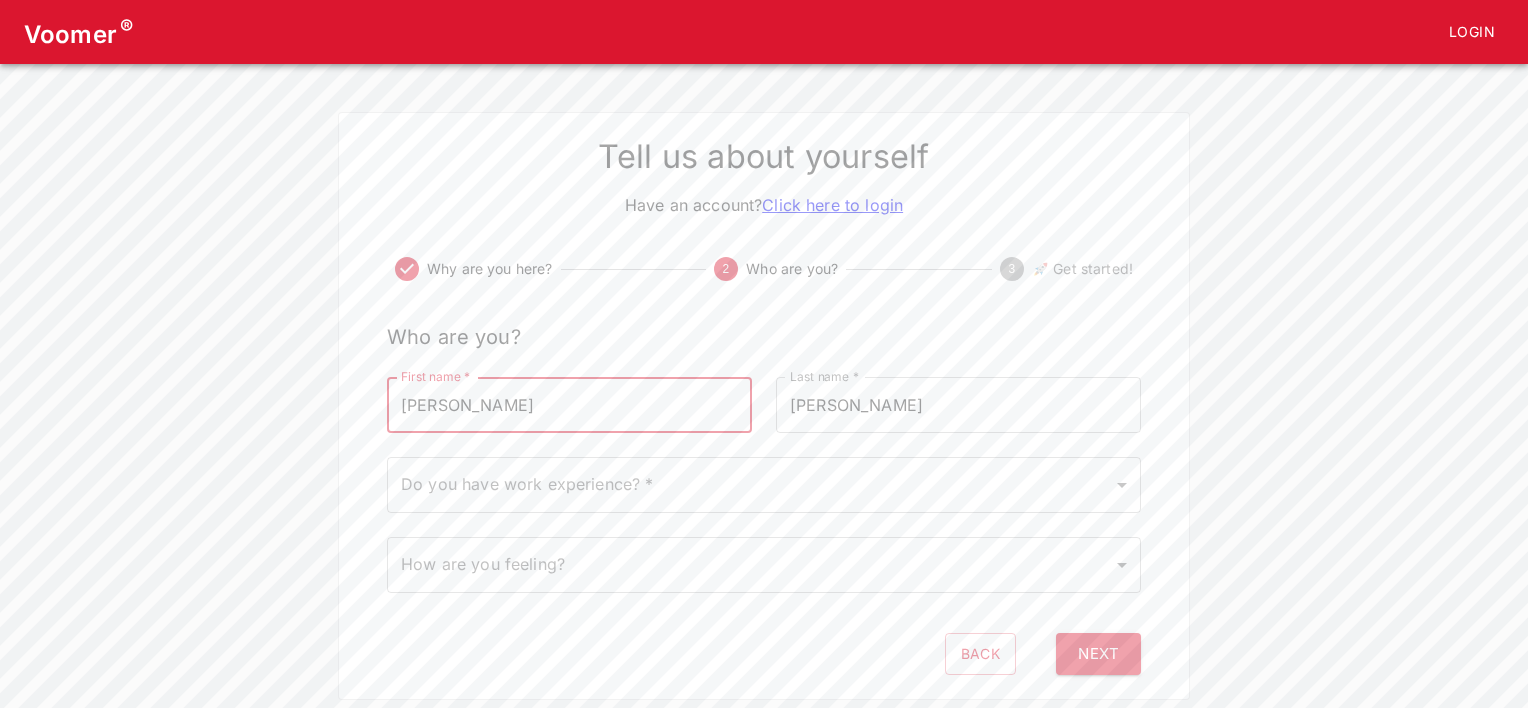 click on "Voomer ® Login Tell us about yourself Have an account?  Click here to login Why are you here? 2 Who are you? 3 🚀 Get started! Who are you? First name * [PERSON_NAME] First name * Last name * [PERSON_NAME] Last name * Do you have work experience? * ​ Do you have work experience? * How are you feeling? ​ How are you feeling? Back Next
ENG
FRN" at bounding box center (764, 350) 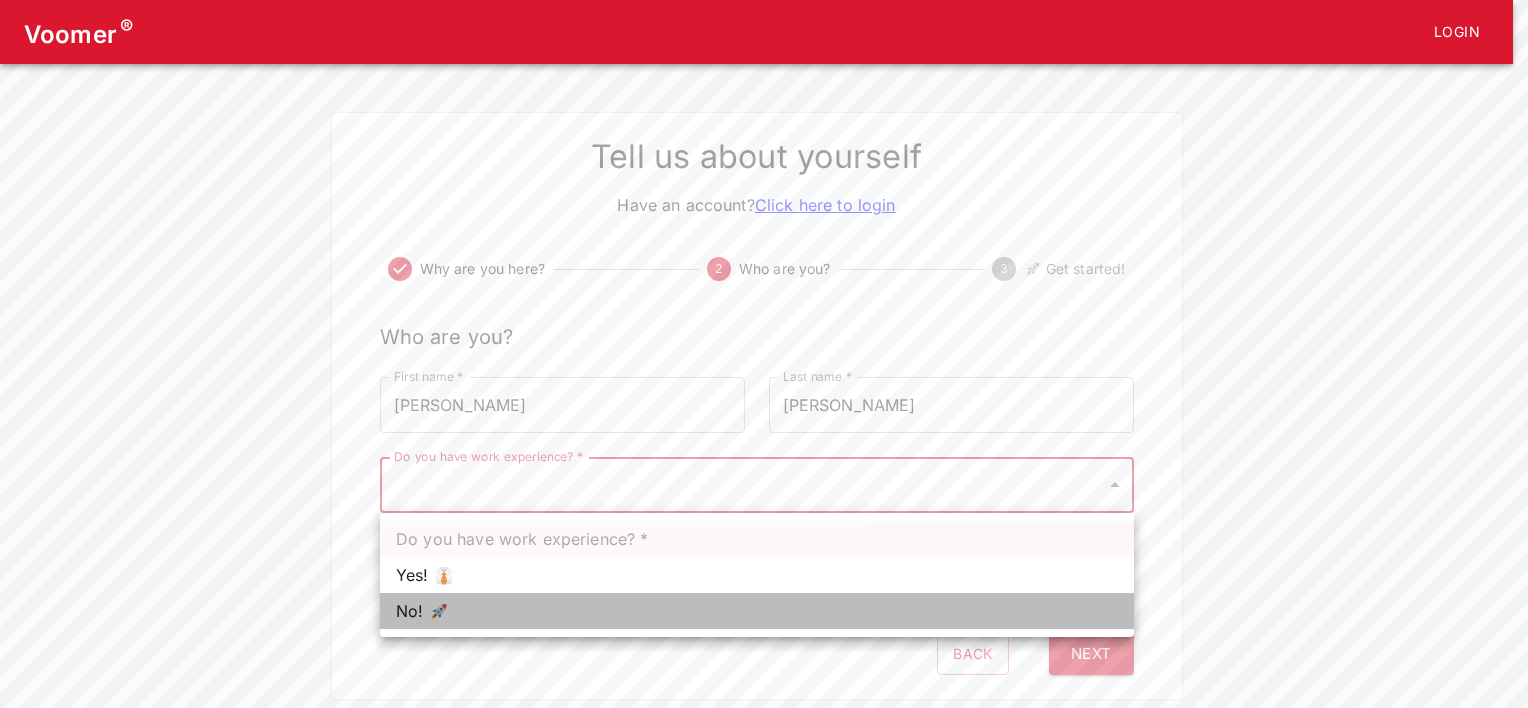 click on "No! 🚀" at bounding box center (757, 611) 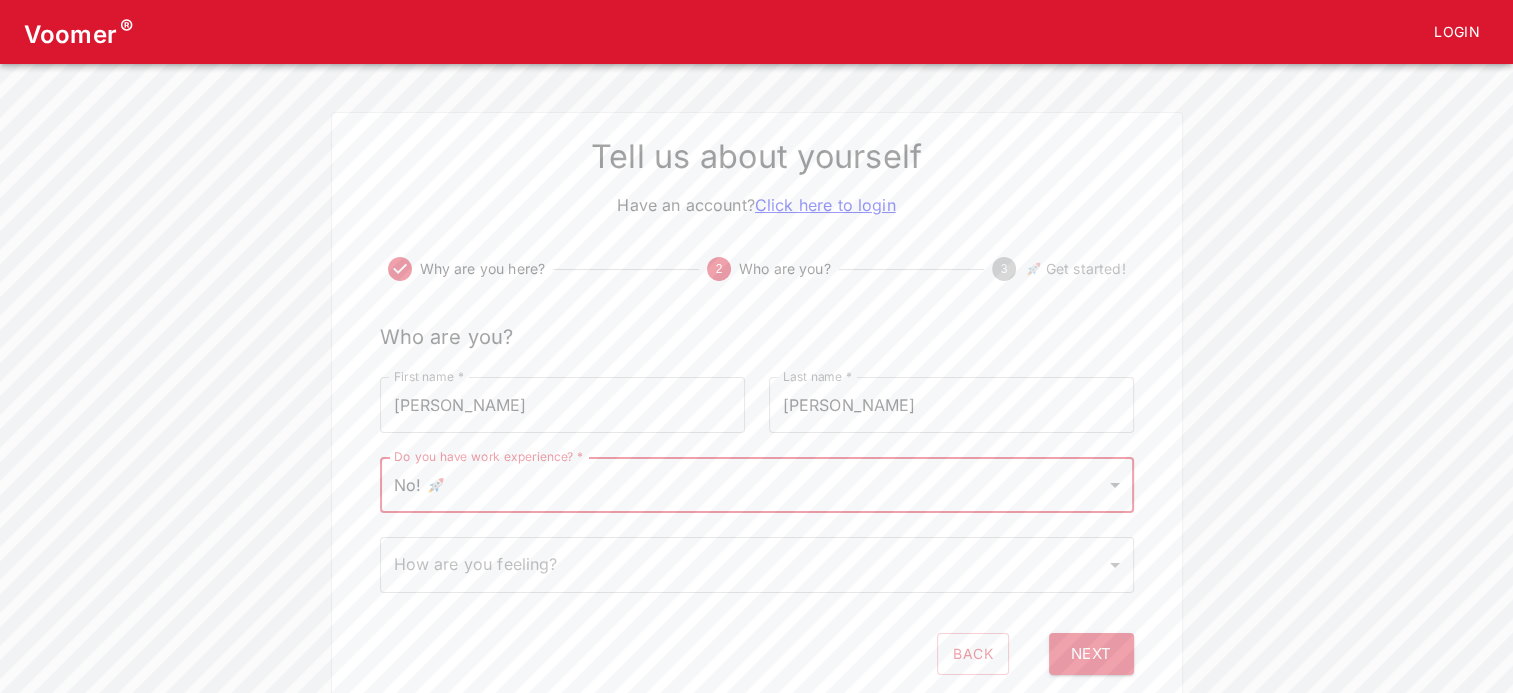 click on "Voomer ® Login Tell us about yourself Have an account?  Click here to login Why are you here? 2 Who are you? 3 🚀 Get started! Who are you? First name * [PERSON_NAME] First name * Last name * [PERSON_NAME] Last name * Do you have work experience? * No! 🚀 0 Do you have work experience? * How are you feeling? ​ How are you feeling? Back Next
ENG
FRN" at bounding box center (756, 350) 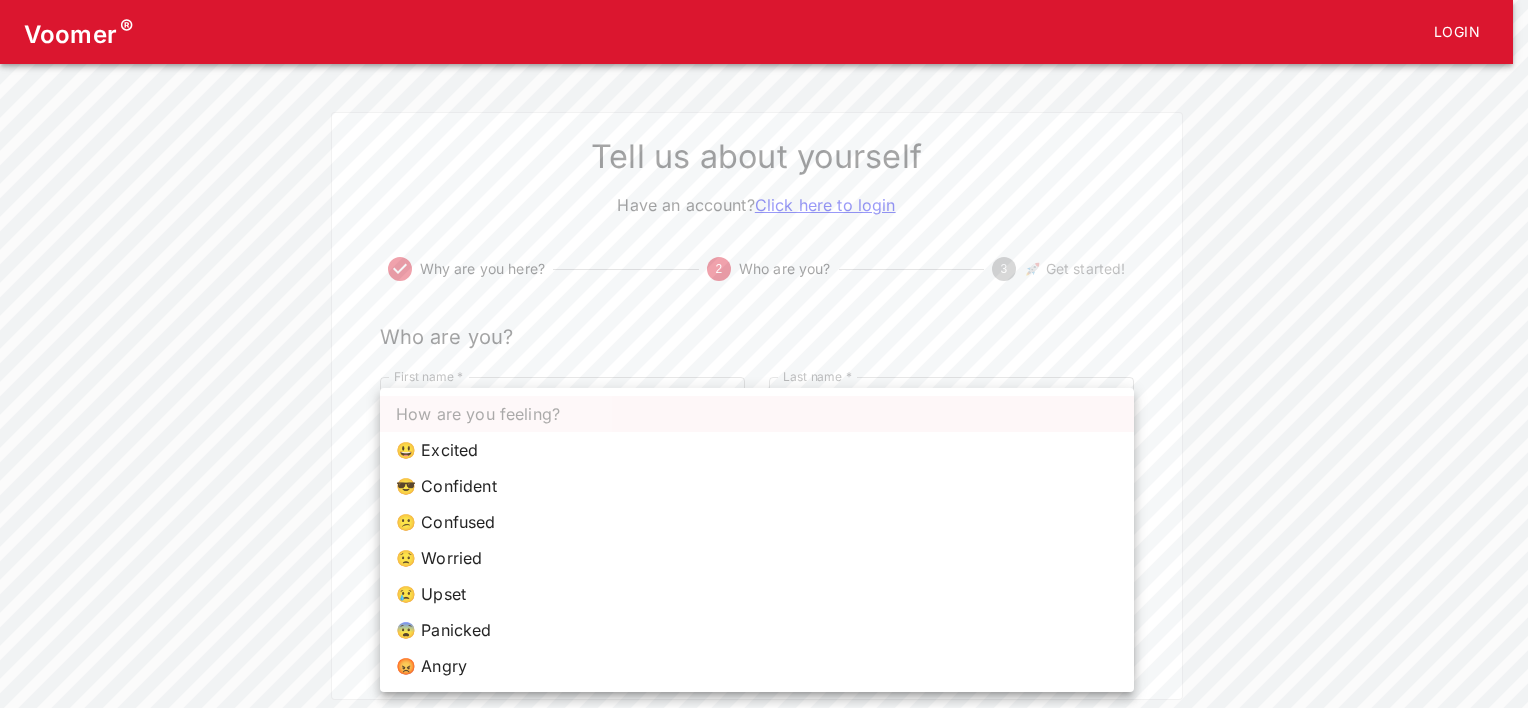click on "😎 Confident" at bounding box center (757, 486) 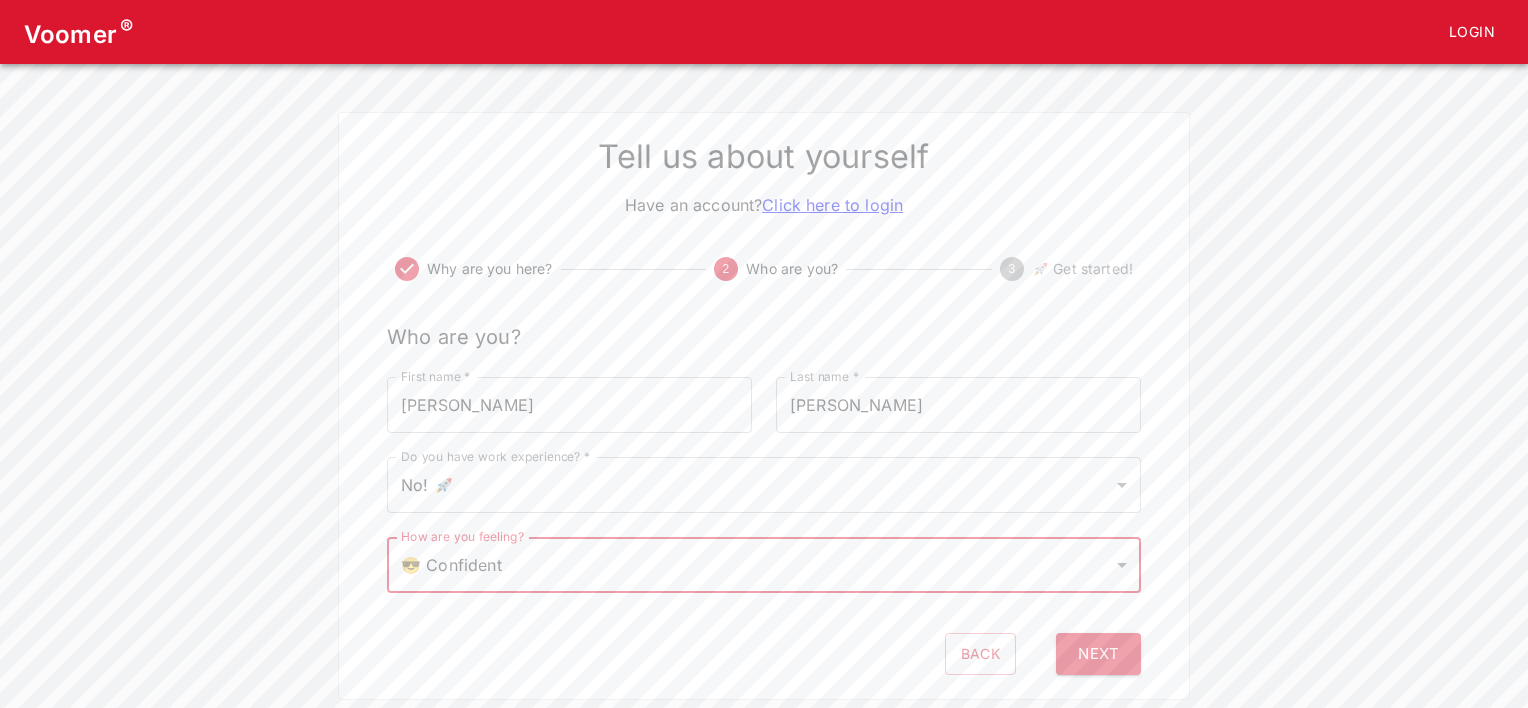 type on "confident" 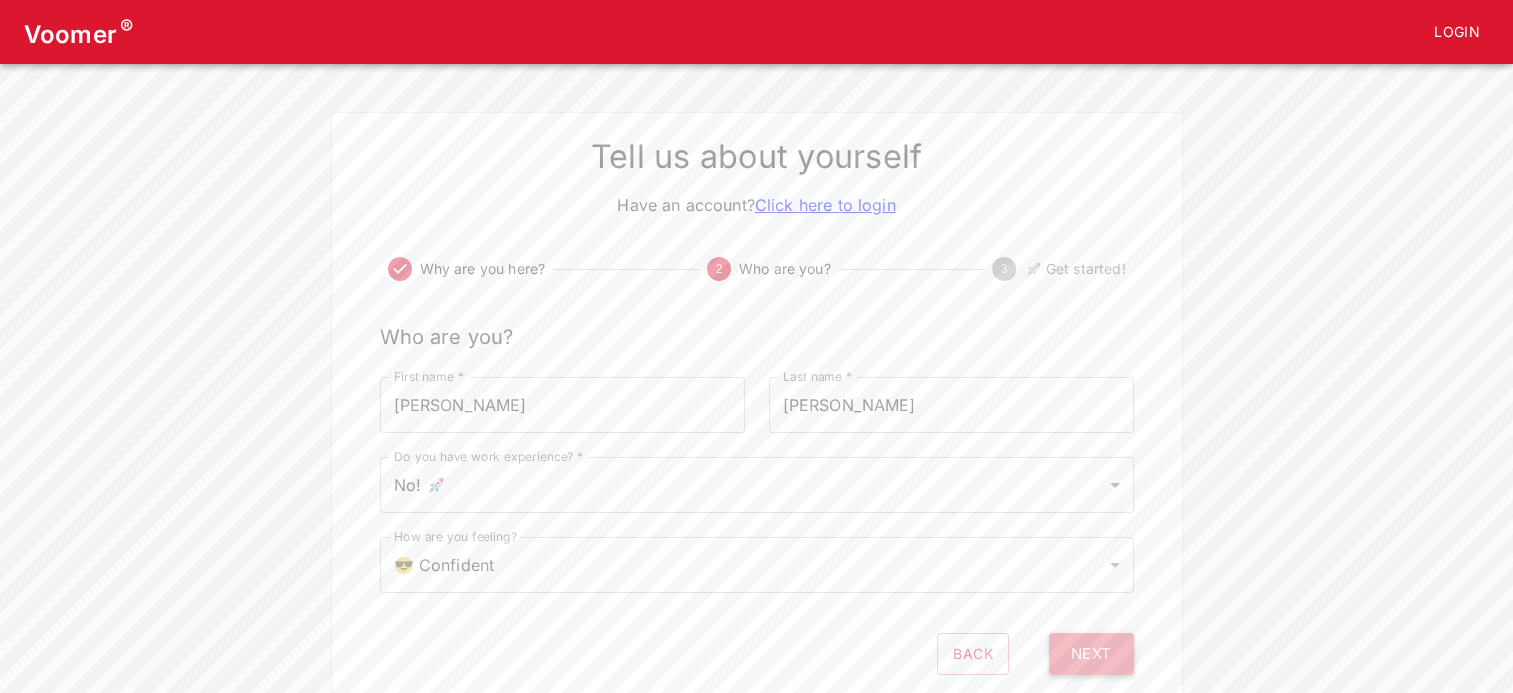 click on "Next" at bounding box center [1091, 654] 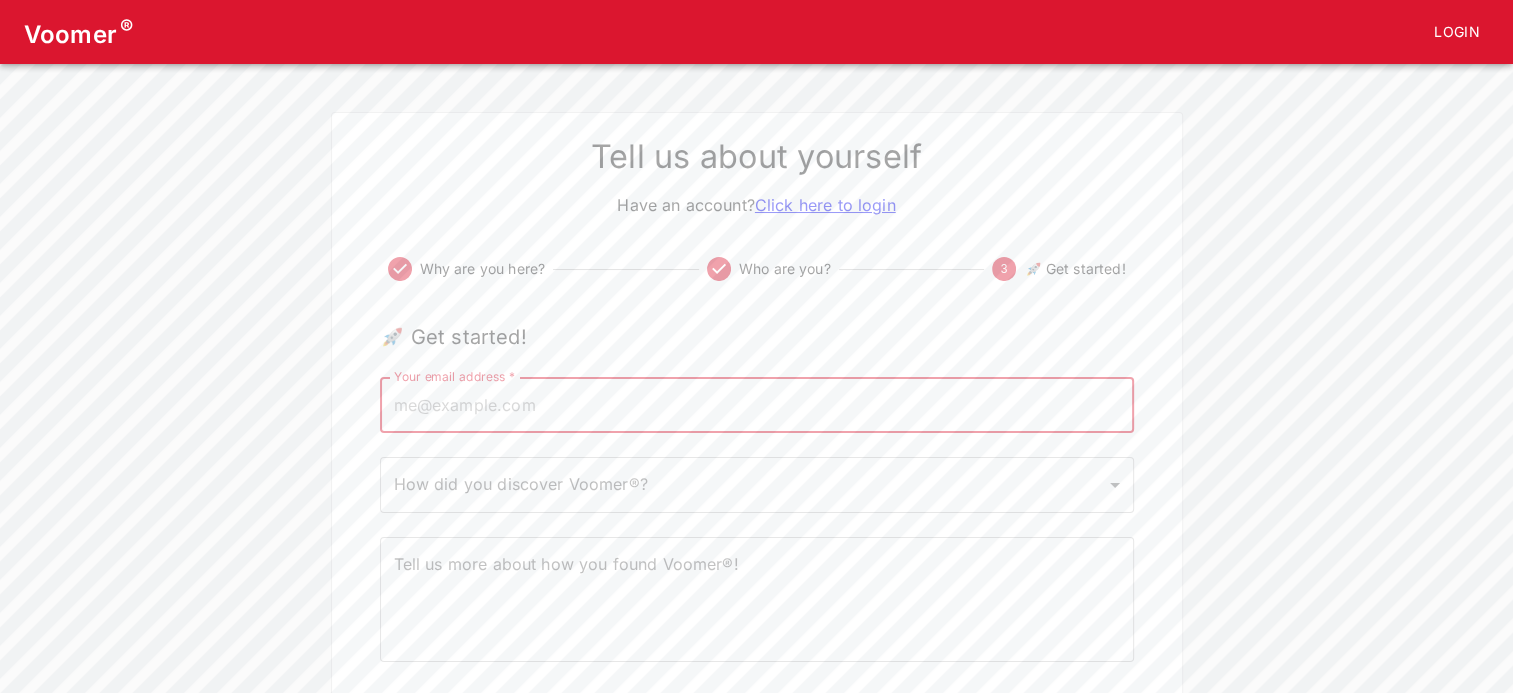 click on "Your email address *" at bounding box center [757, 405] 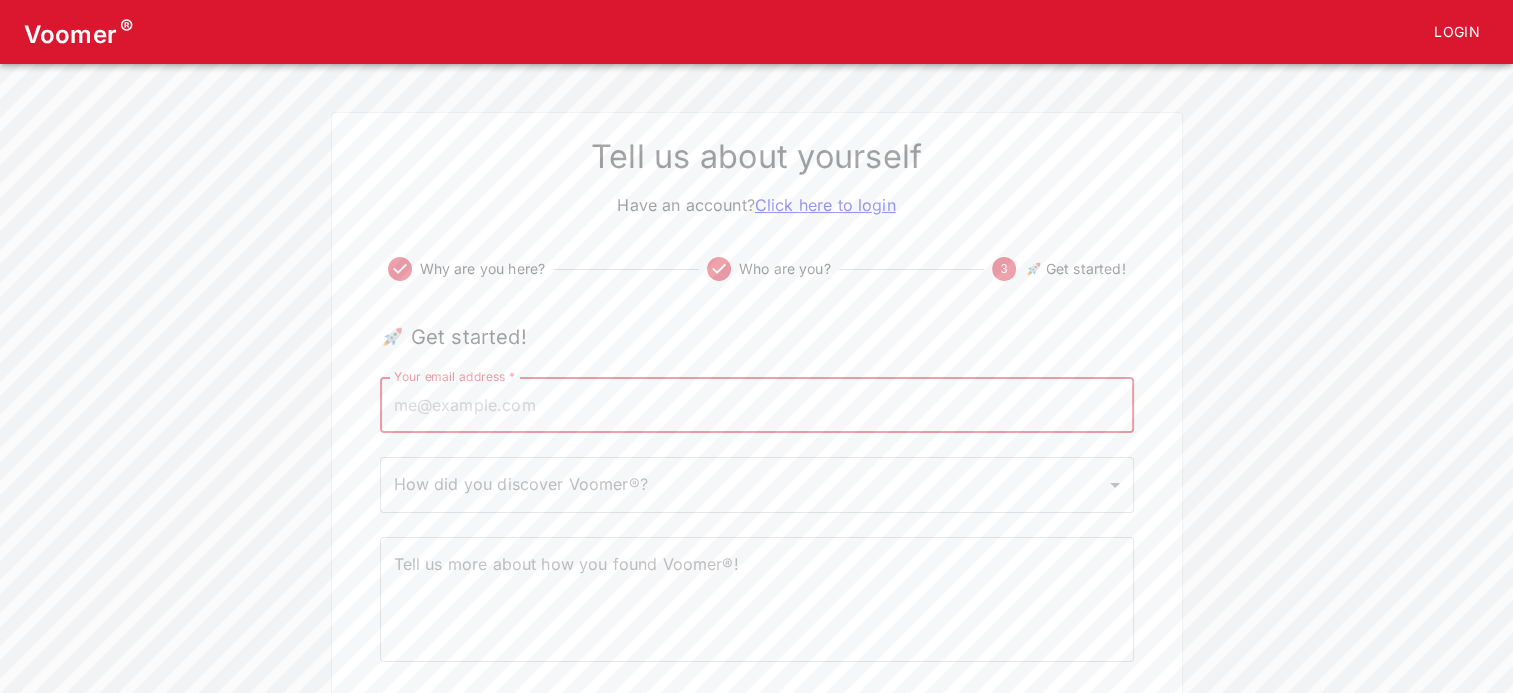 type on "[EMAIL_ADDRESS][DOMAIN_NAME]" 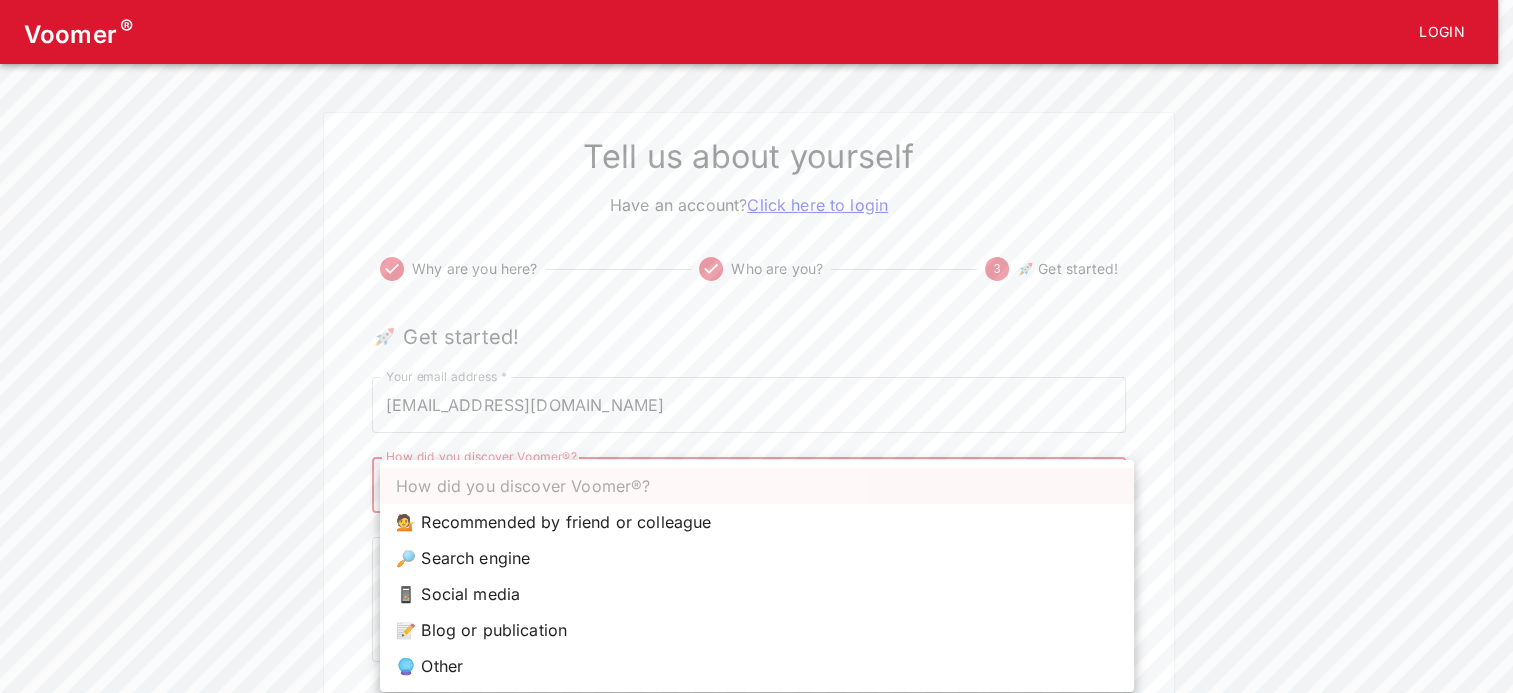 click on "Voomer ® Login Tell us about yourself Have an account?  Click here to login Why are you here? Who are you? 3 🚀 Get started! 🚀 Get started! Your email address * [EMAIL_ADDRESS][DOMAIN_NAME] Your email address * How did you discover Voomer®? ​ How did you discover Voomer®? Tell us more about how you found Voomer®! x Tell us more about how you found Voomer®! Back Click to Start
ENG
FRN
How did you discover Voomer®? 💁 Recommended by friend or colleague 🔎 Search engine 📱 Social media 📝 Blog or publication 🔮 Other" at bounding box center (756, 384) 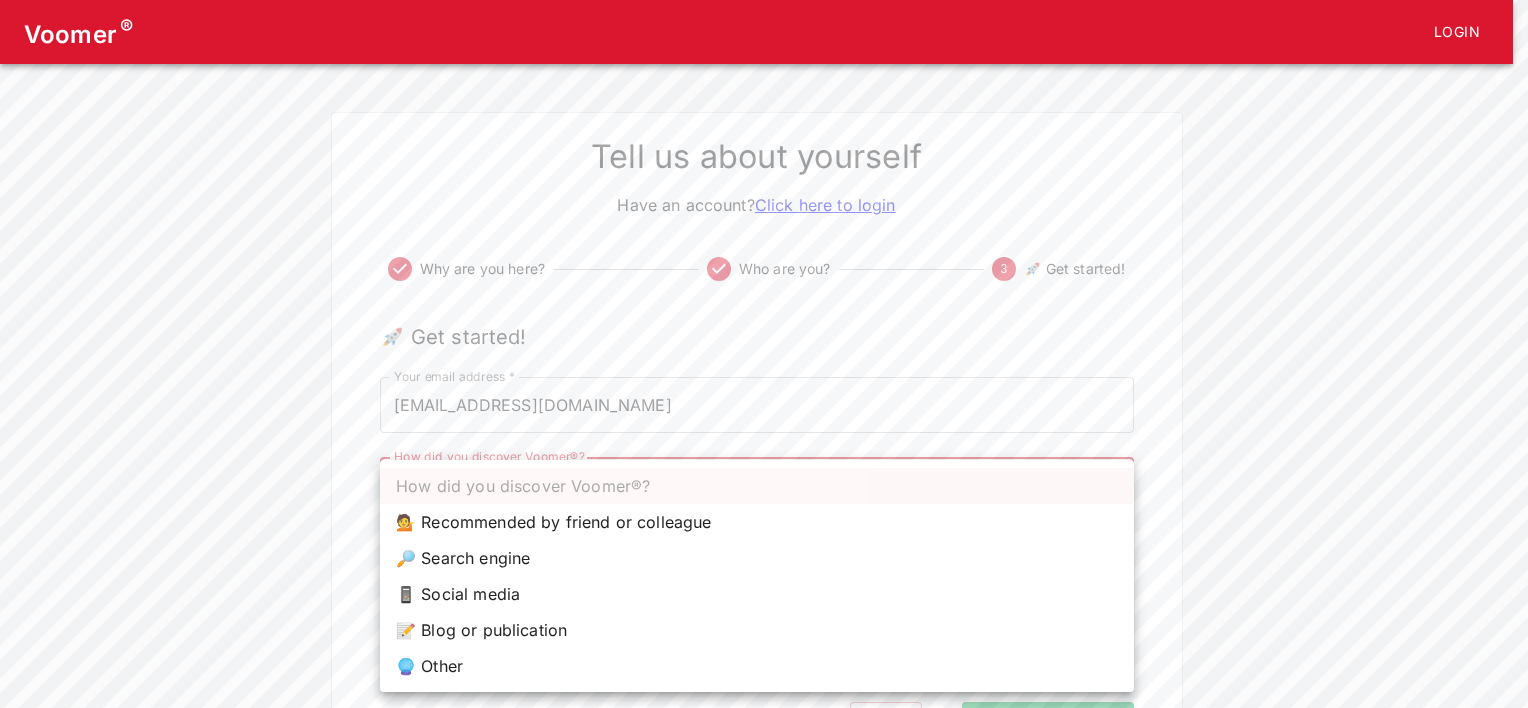 click on "🔎 Search engine" at bounding box center [757, 558] 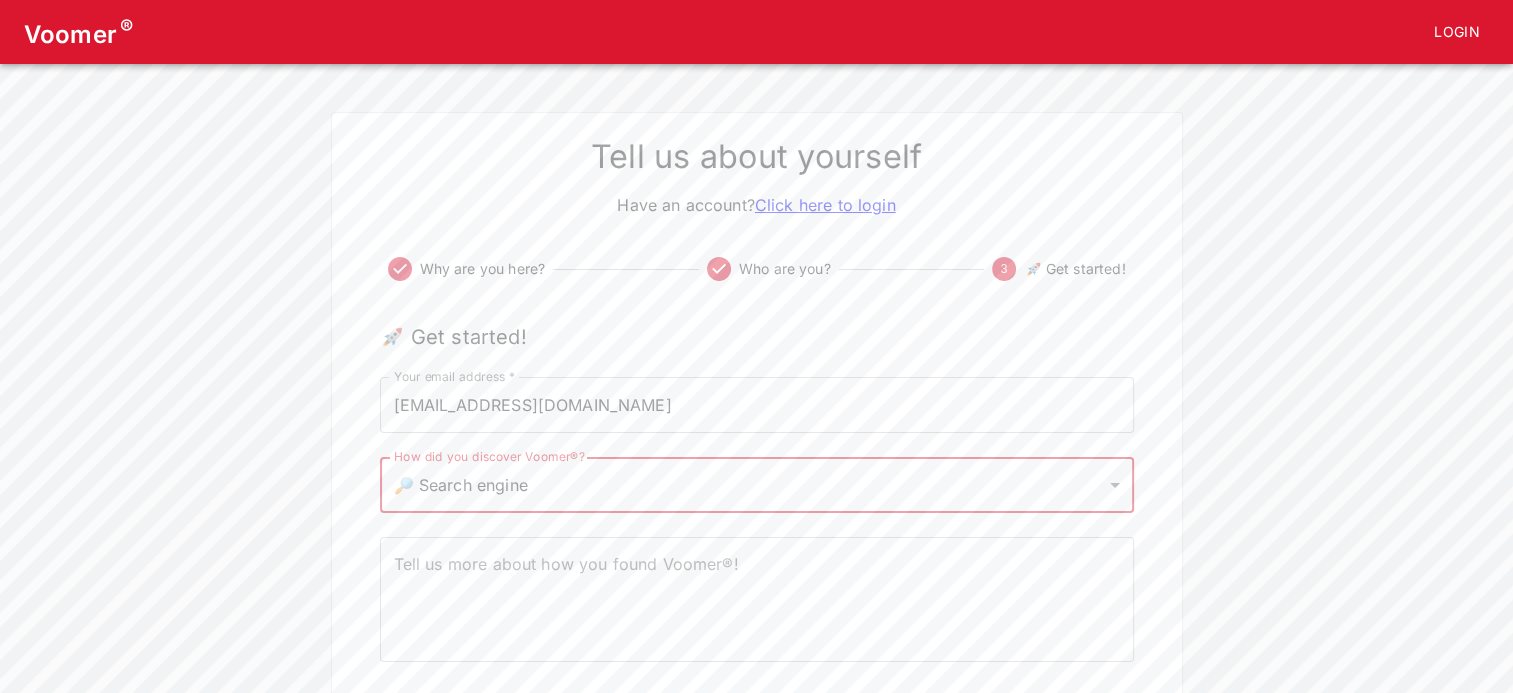 click on "Tell us more about how you found Voomer®!" at bounding box center [757, 600] 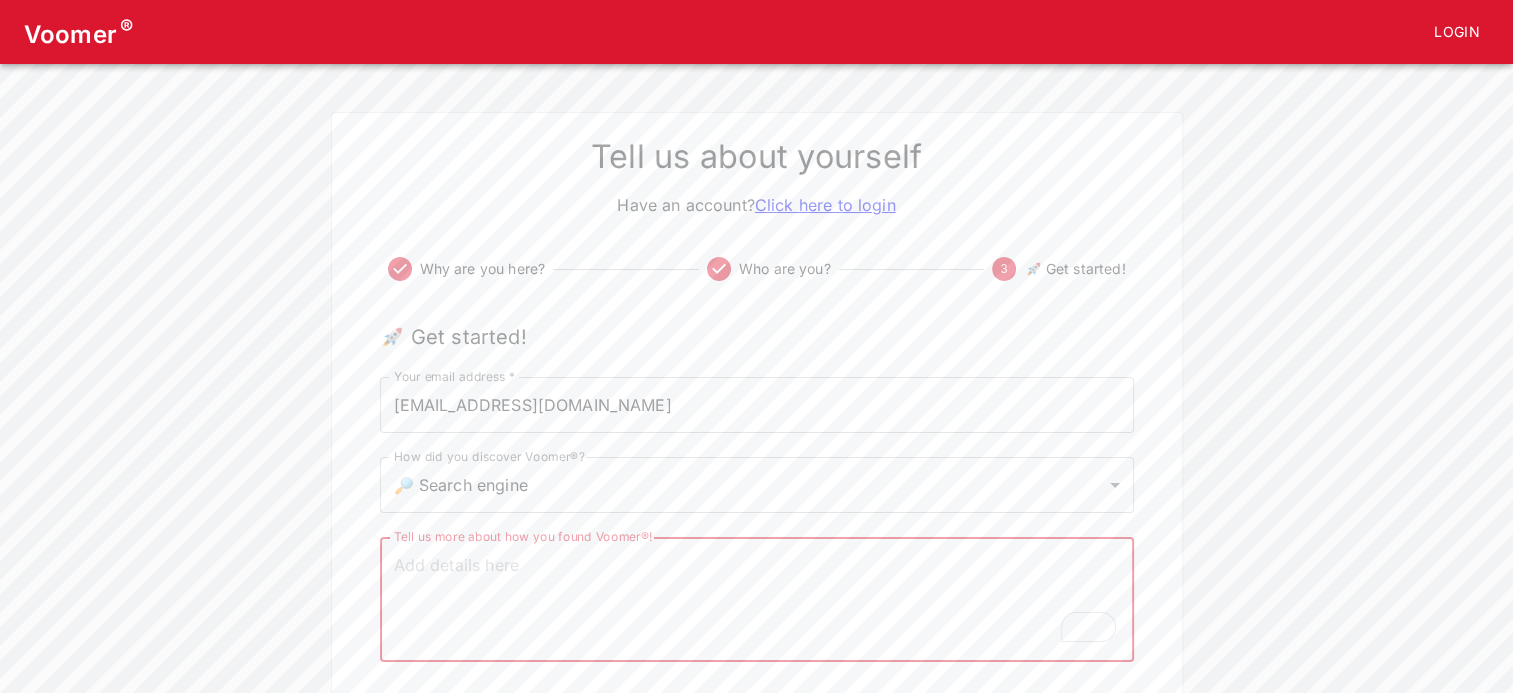 scroll, scrollTop: 124, scrollLeft: 0, axis: vertical 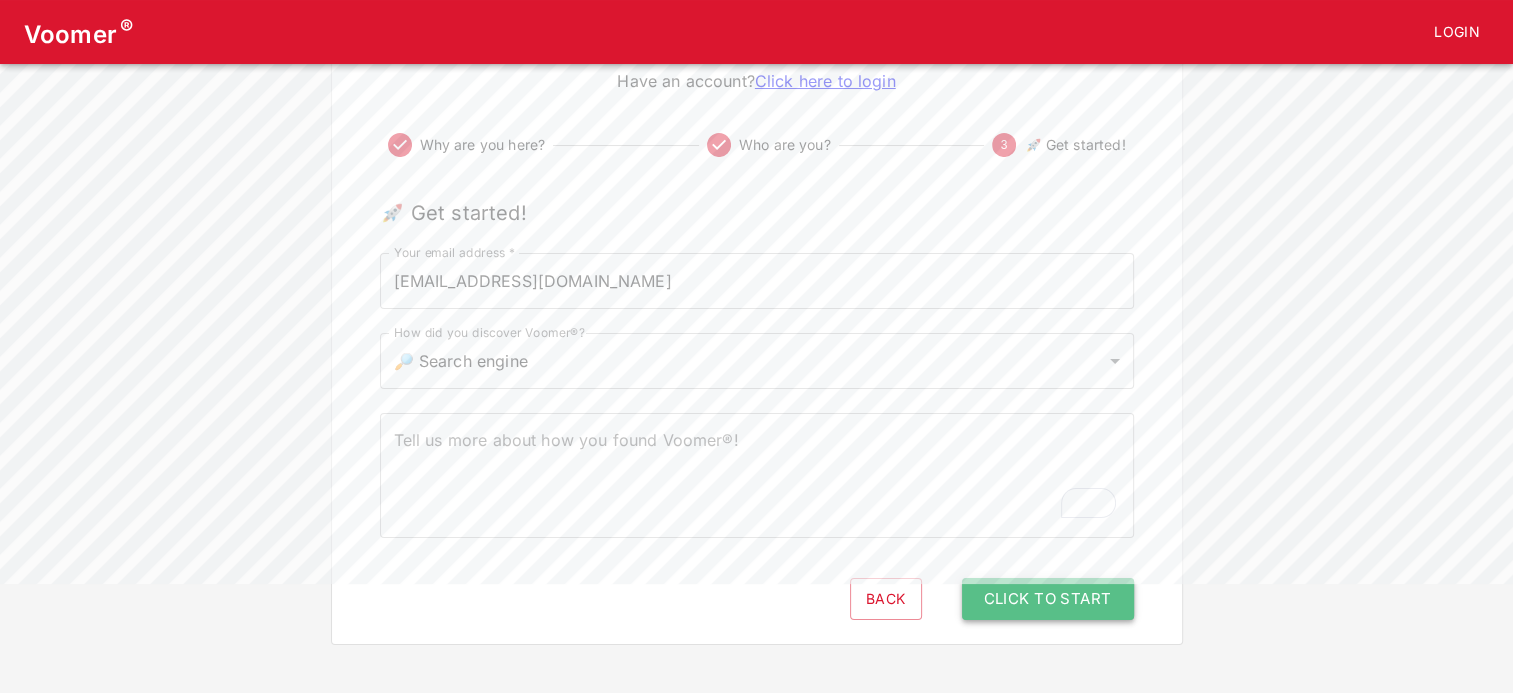 click on "Click to Start" at bounding box center [1048, 599] 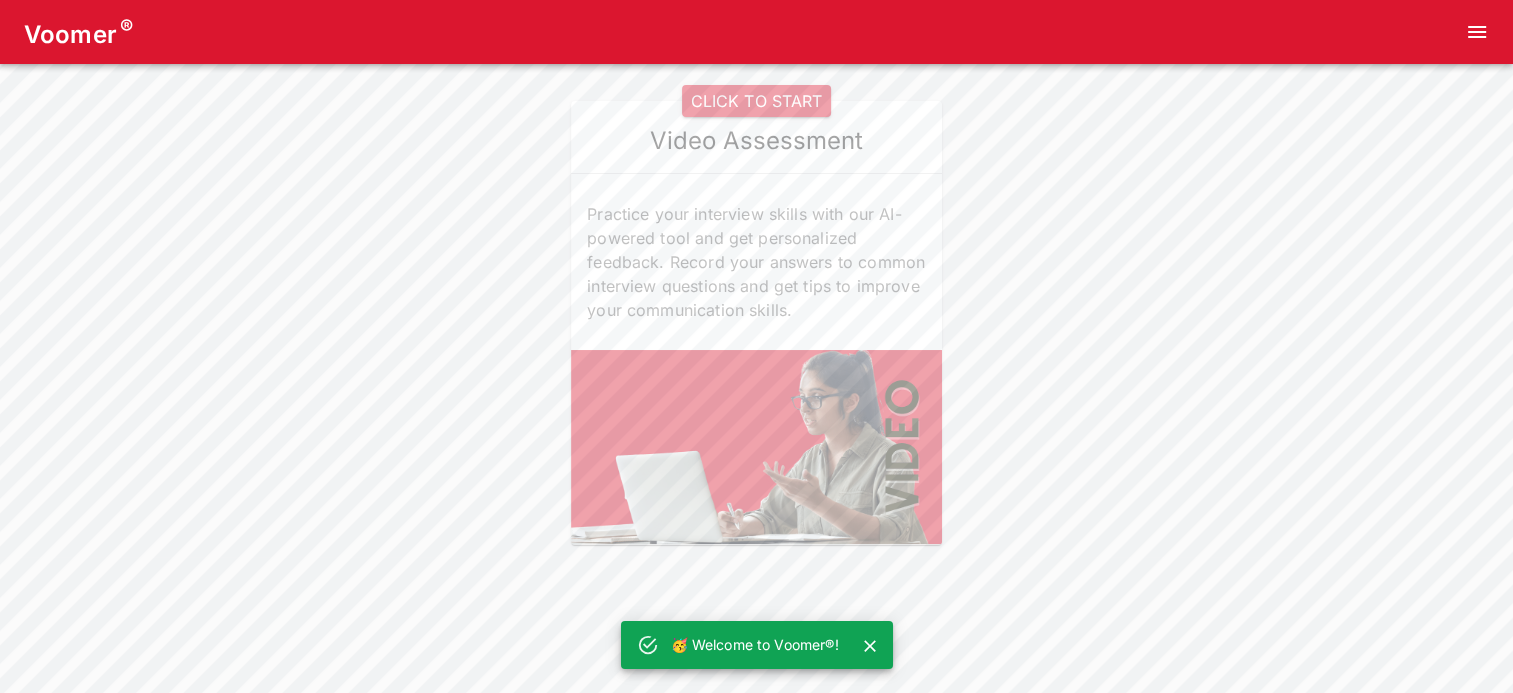 scroll, scrollTop: 0, scrollLeft: 0, axis: both 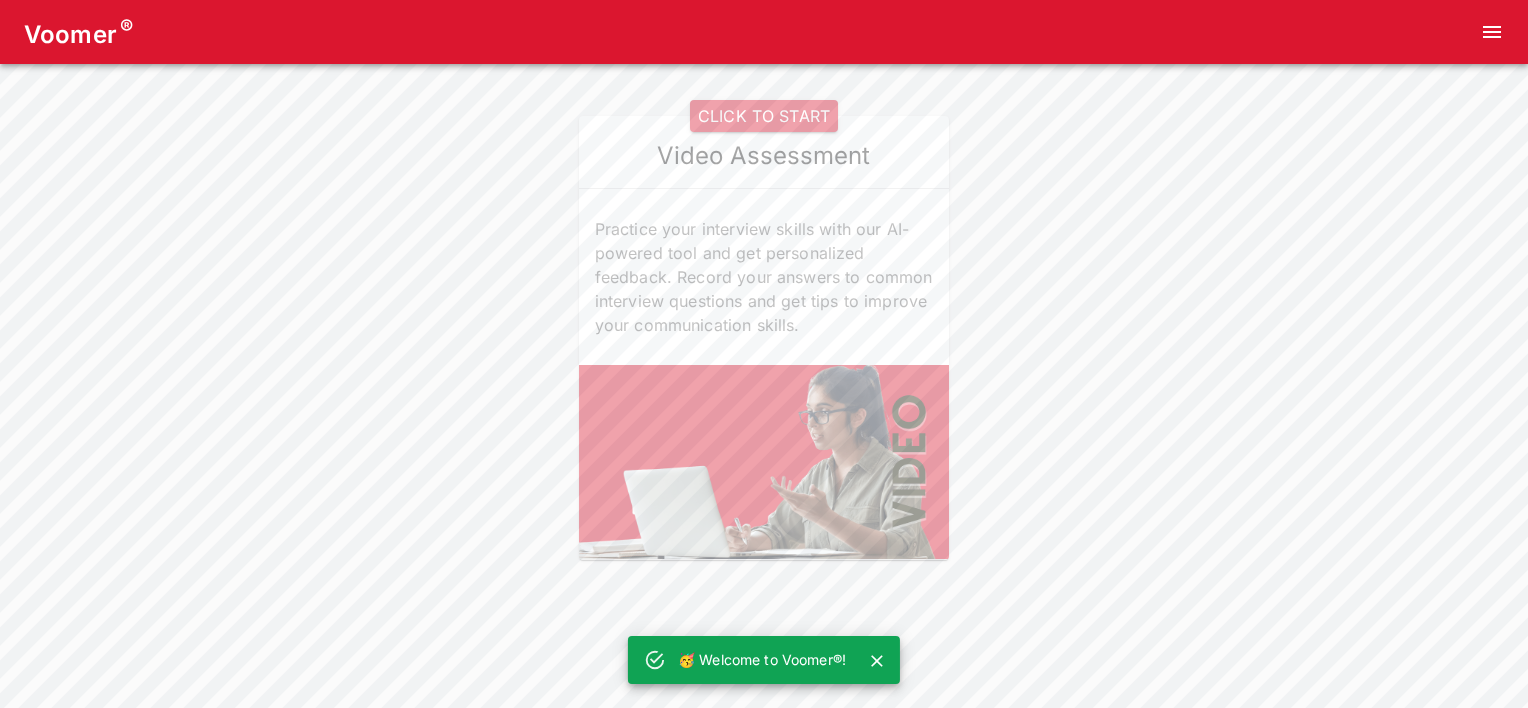 click on "CLICK TO START" at bounding box center (764, 116) 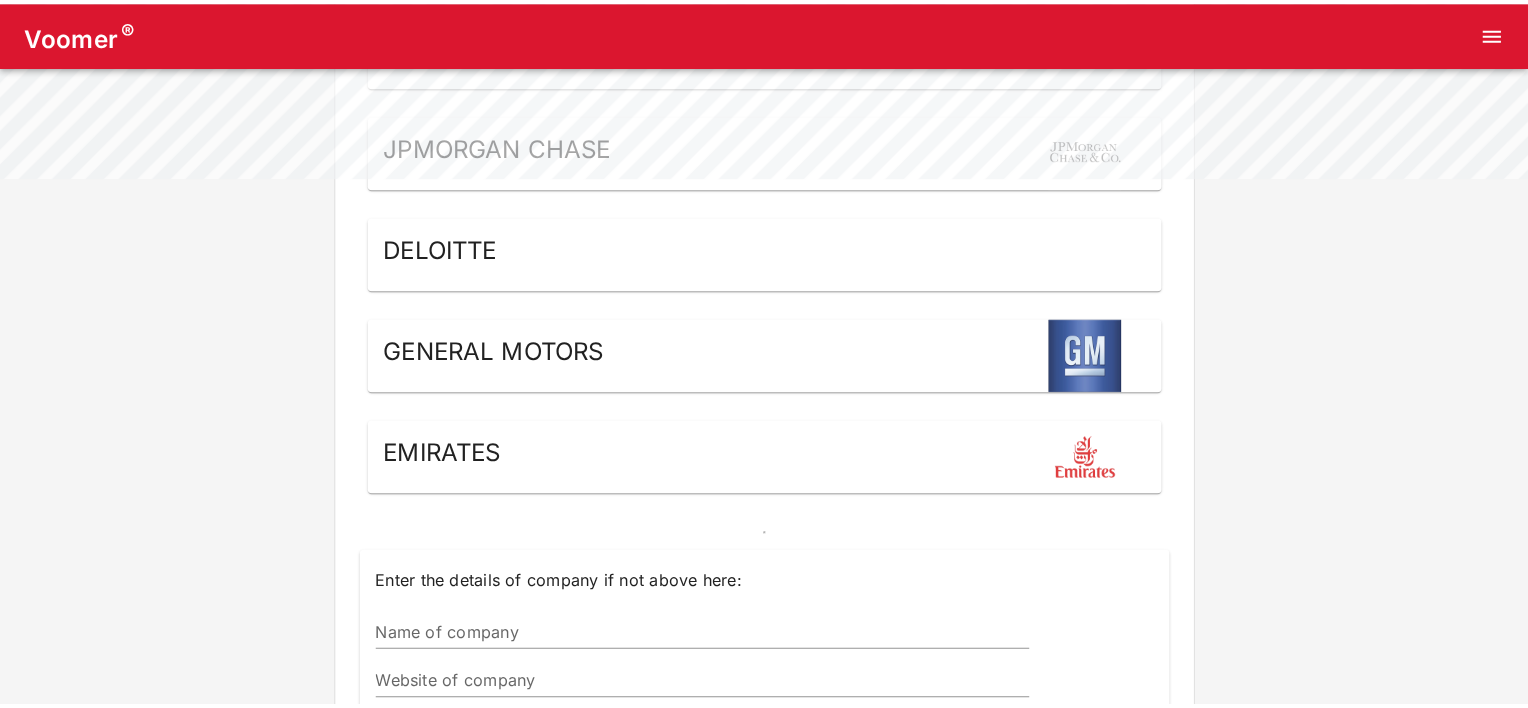 scroll, scrollTop: 0, scrollLeft: 0, axis: both 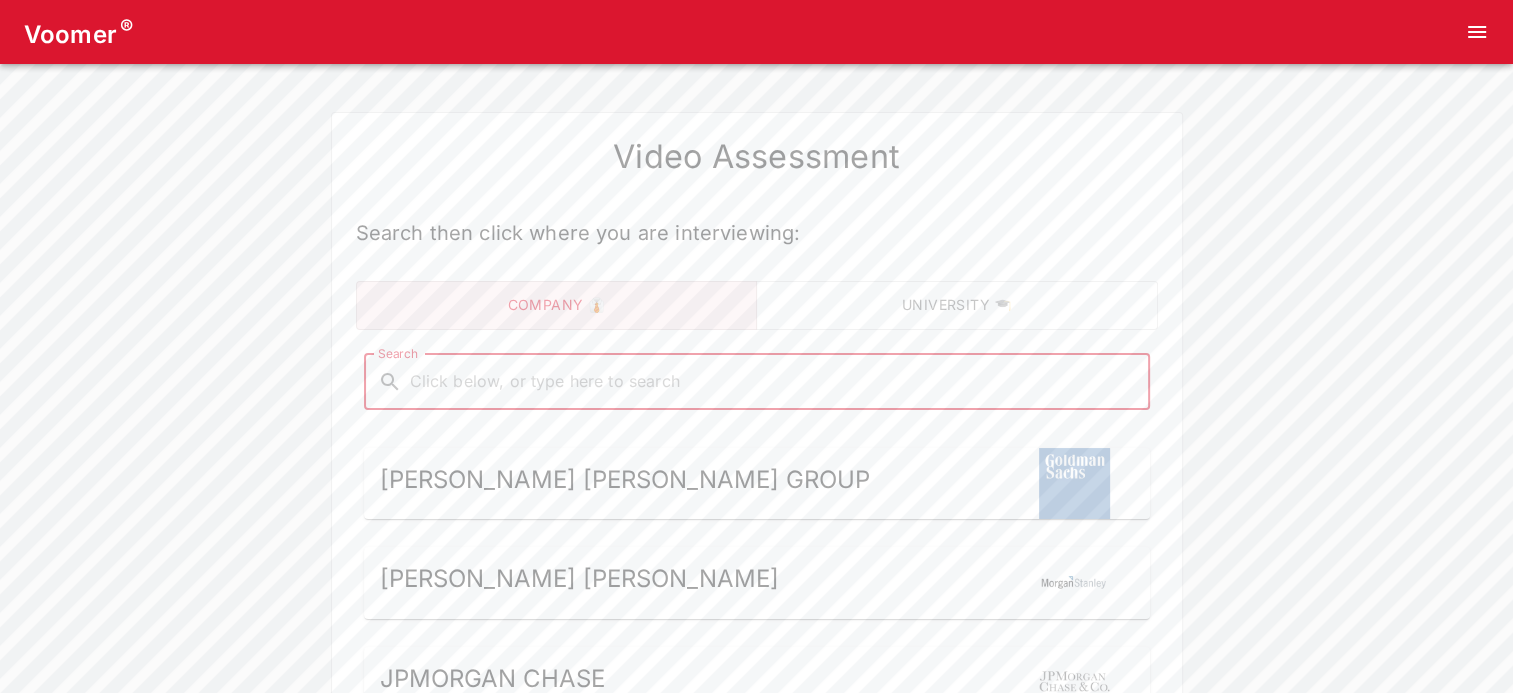 click on "[PERSON_NAME] [PERSON_NAME] Group [PERSON_NAME] [PERSON_NAME] JPMorgan Chase Deloitte General Motors Emirates" at bounding box center (757, 734) 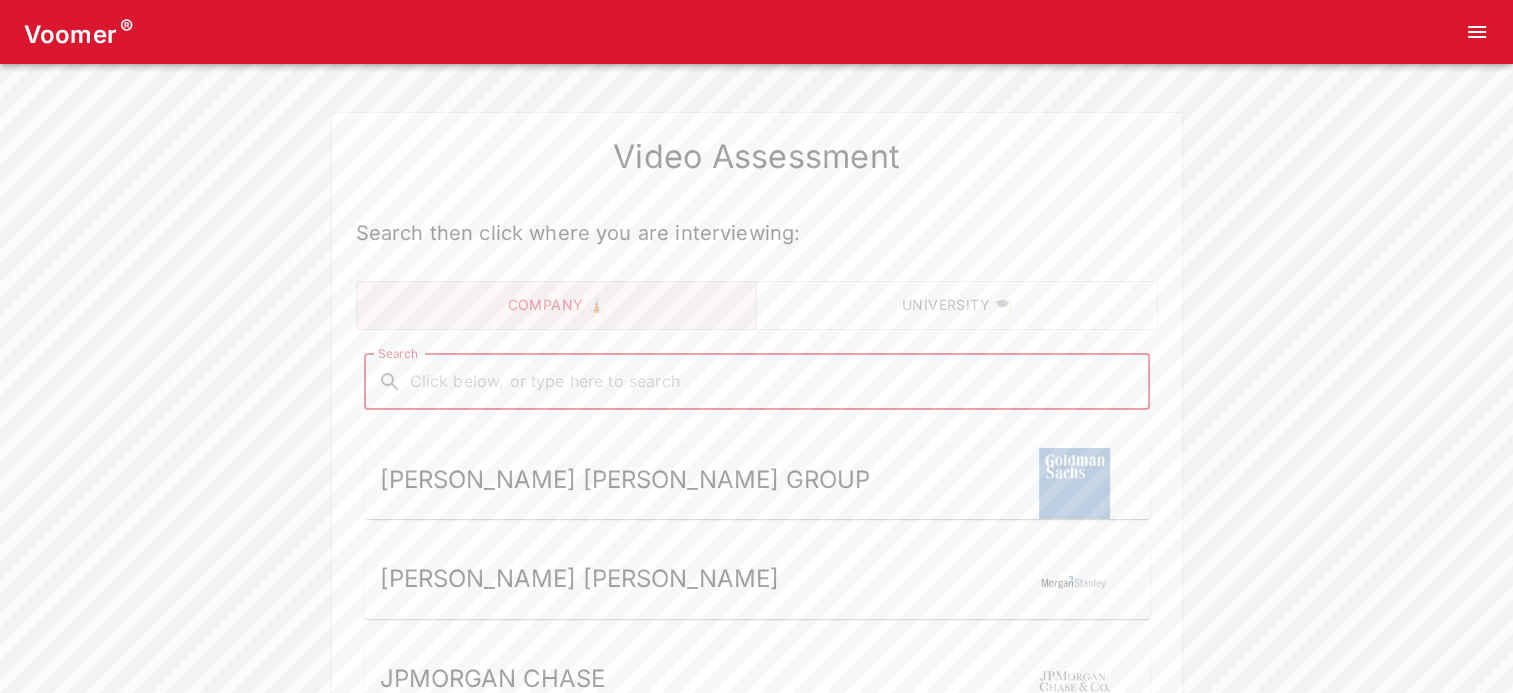 click on "Search" at bounding box center (773, 382) 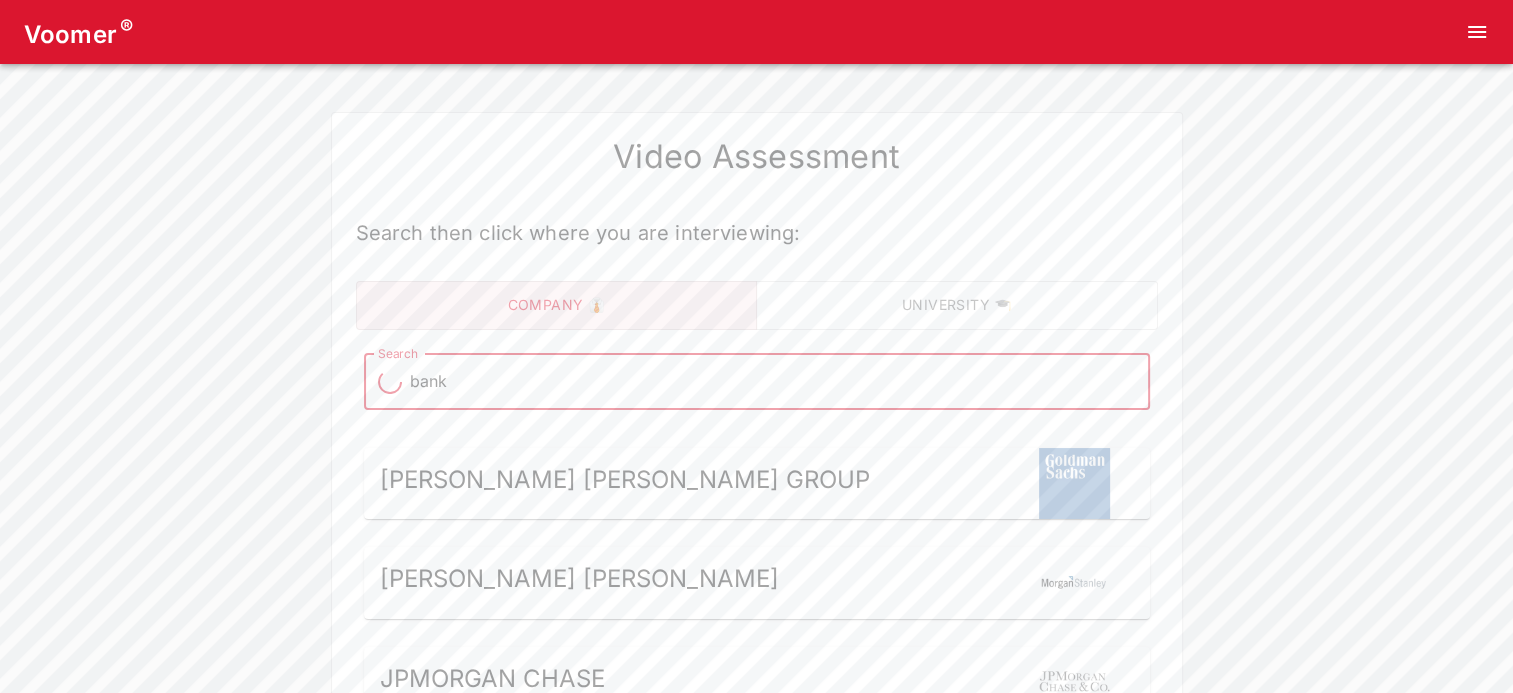 type on "bank" 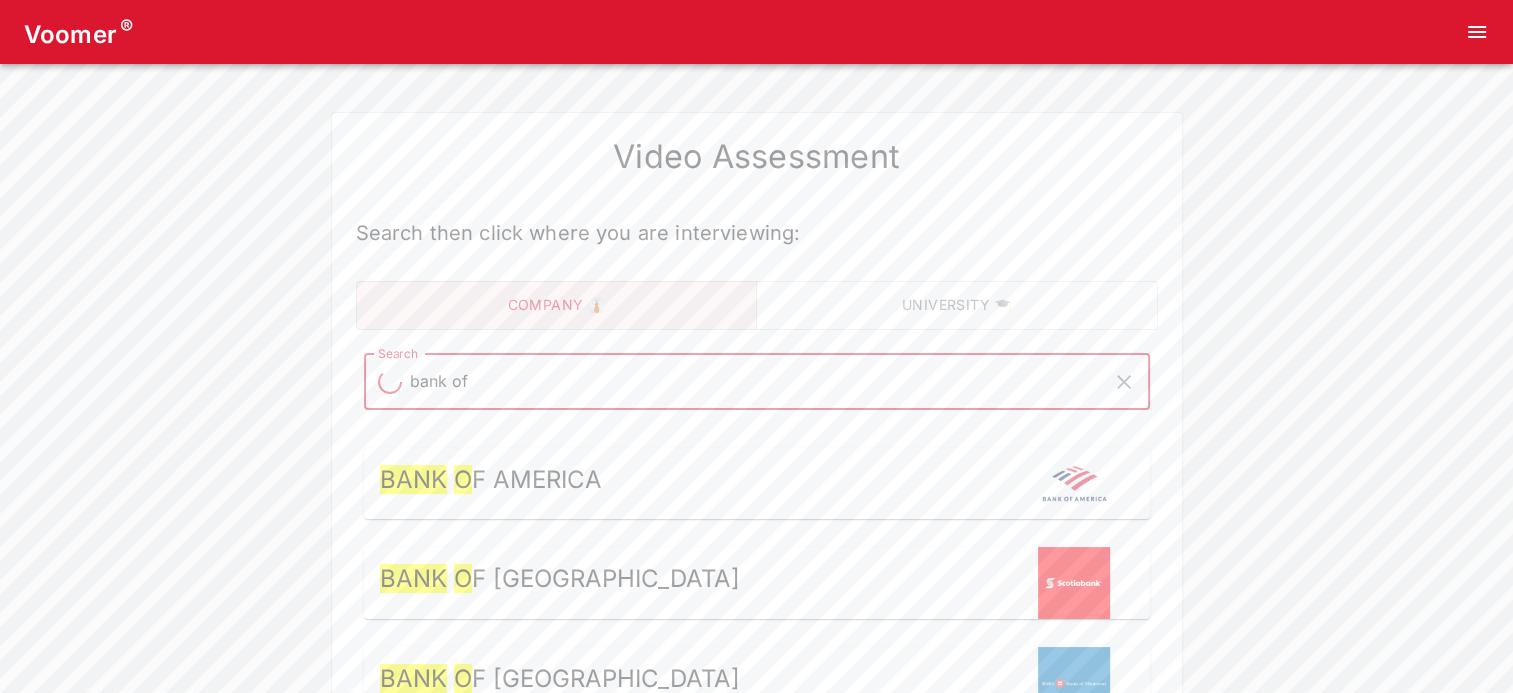 type on "bank of" 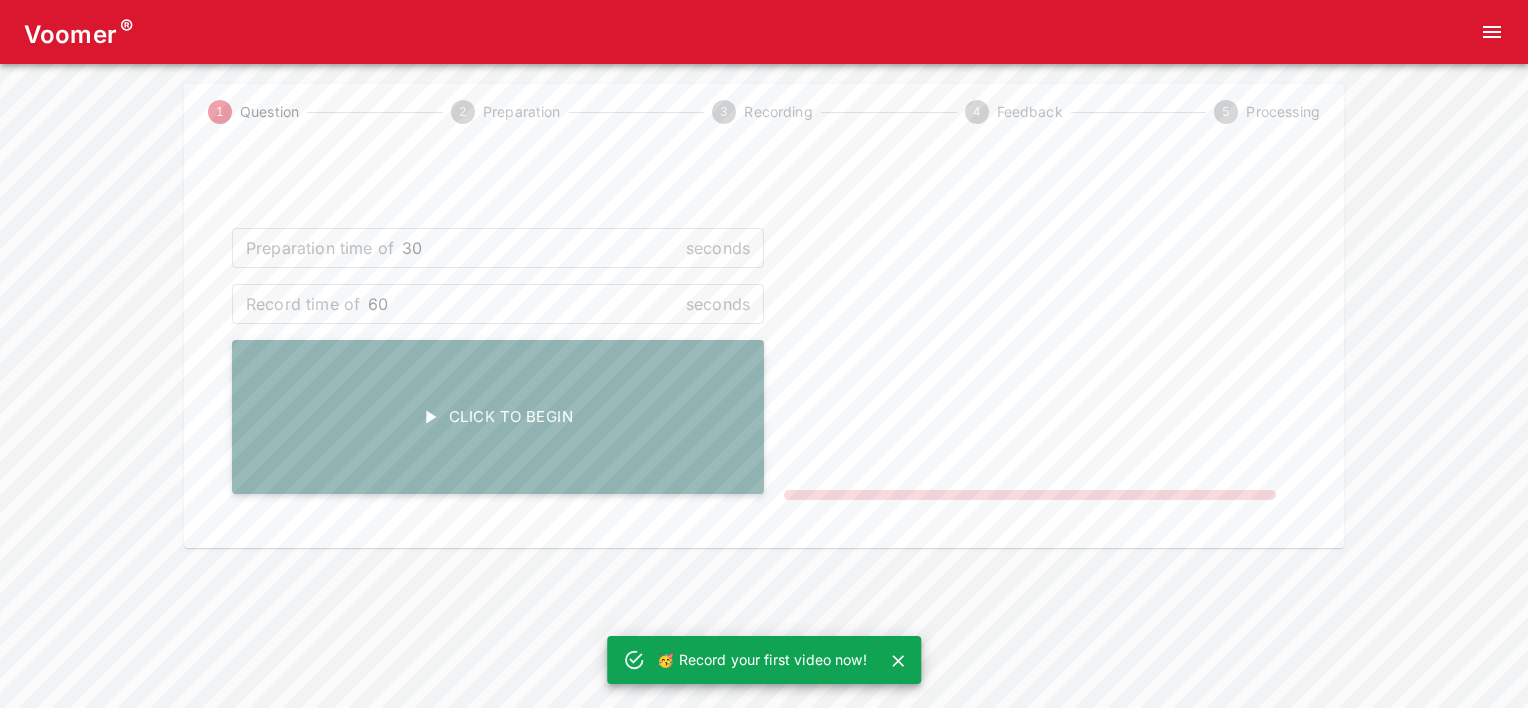 click on "Click To Begin" at bounding box center (498, 417) 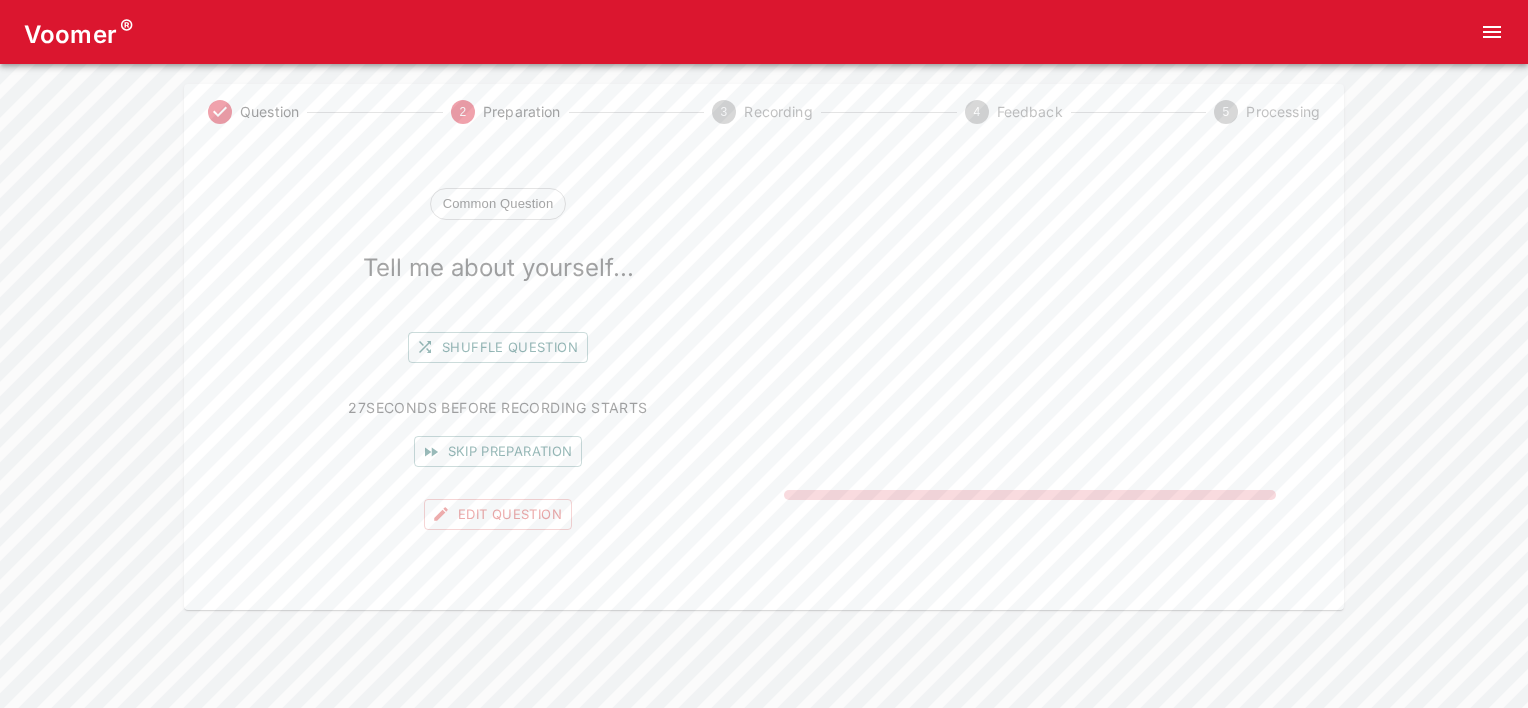 click on "NOT RECORDING" at bounding box center [1030, 354] 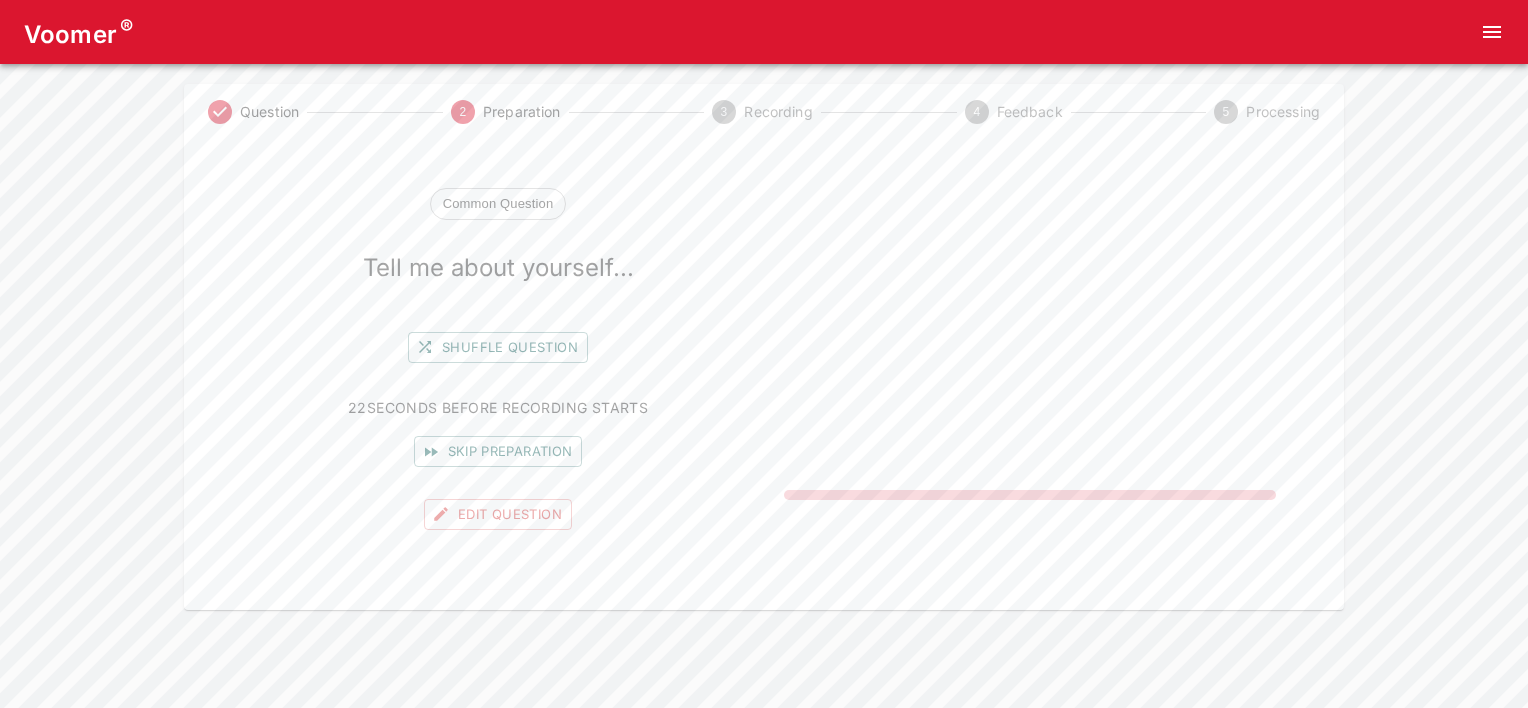 click on "NOT RECORDING" at bounding box center [1030, 354] 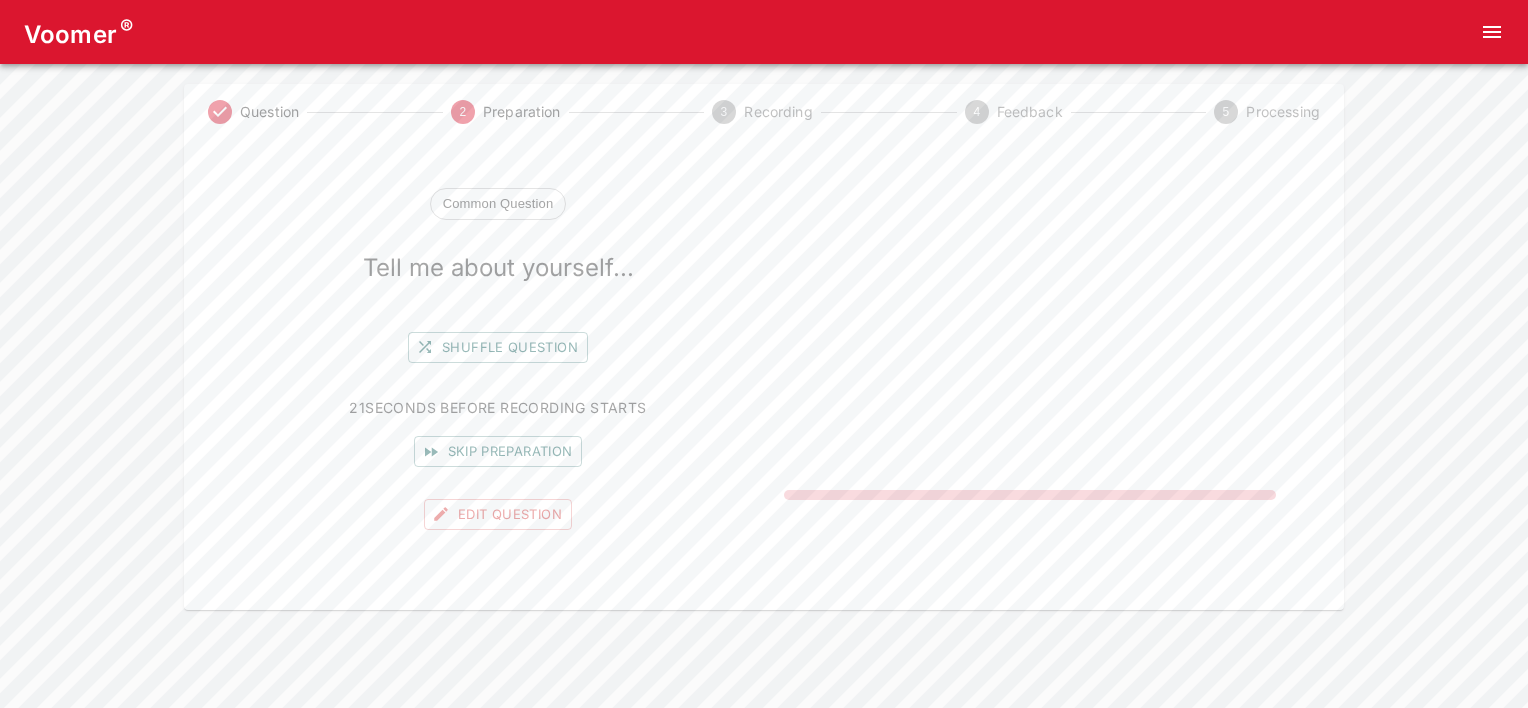 click on "NOT RECORDING" at bounding box center [1030, 354] 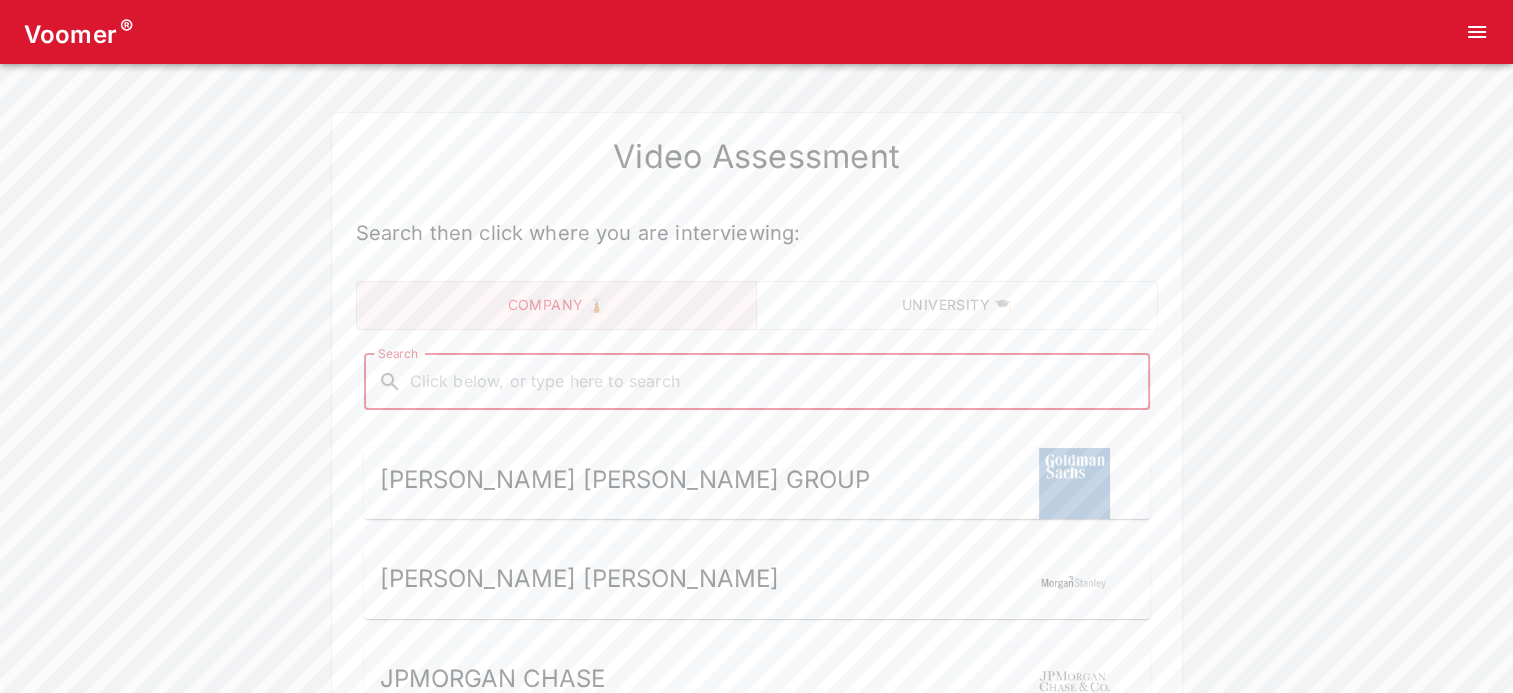 click on "Search" at bounding box center (773, 382) 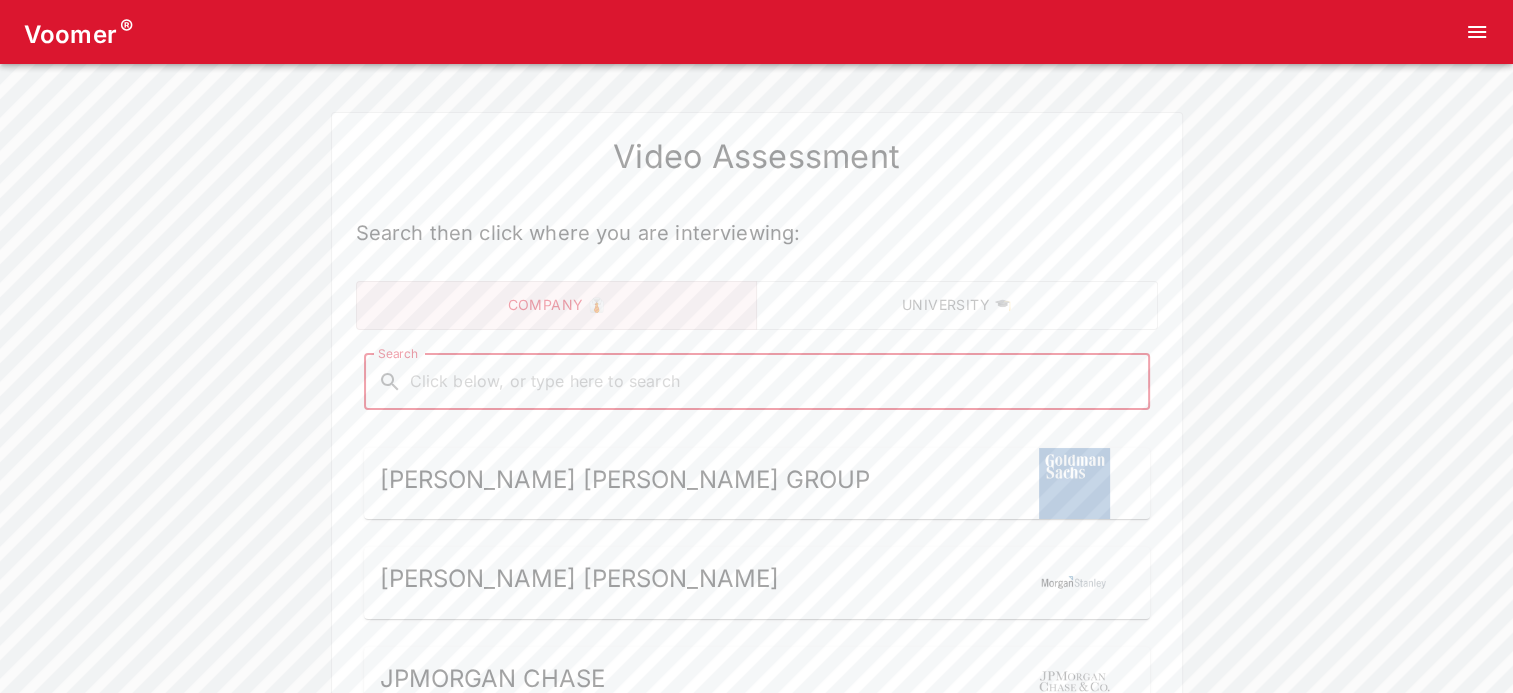 type on "bank of" 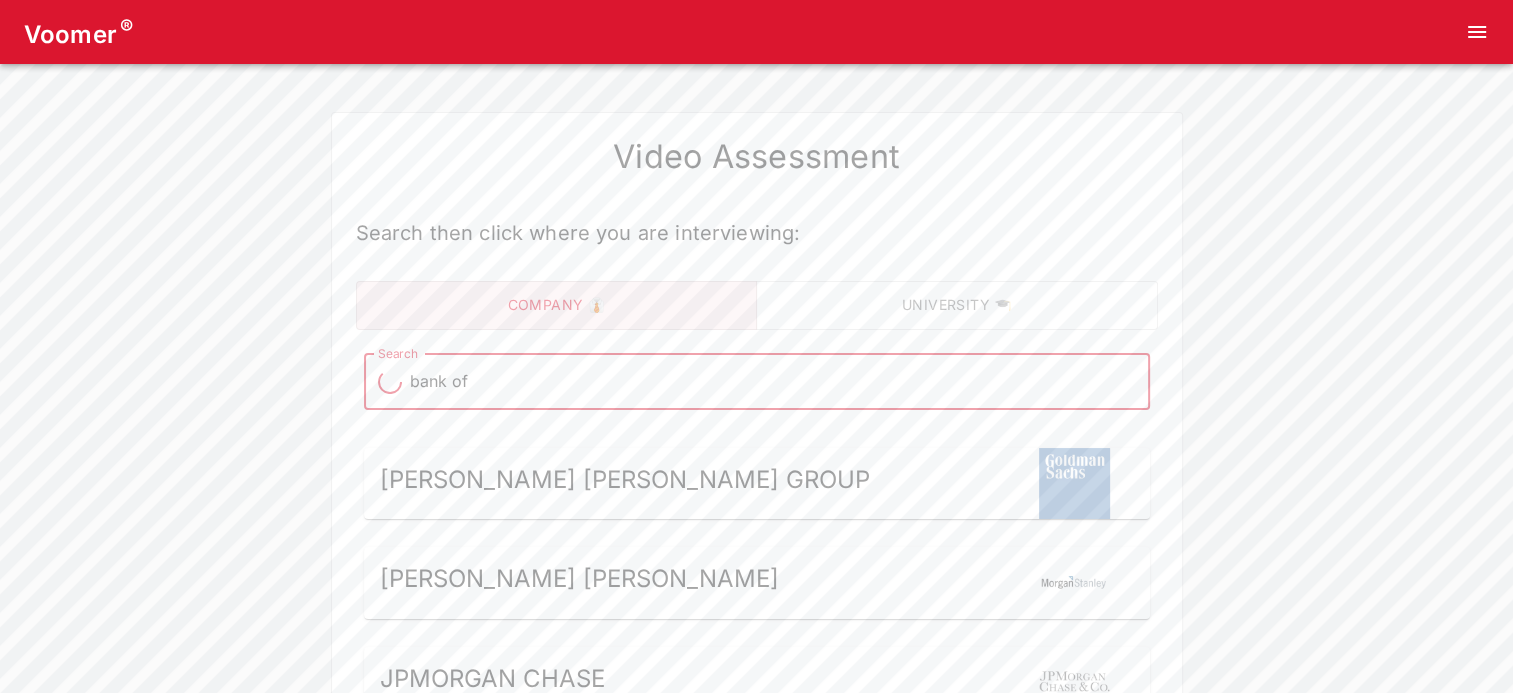 type on "bank of" 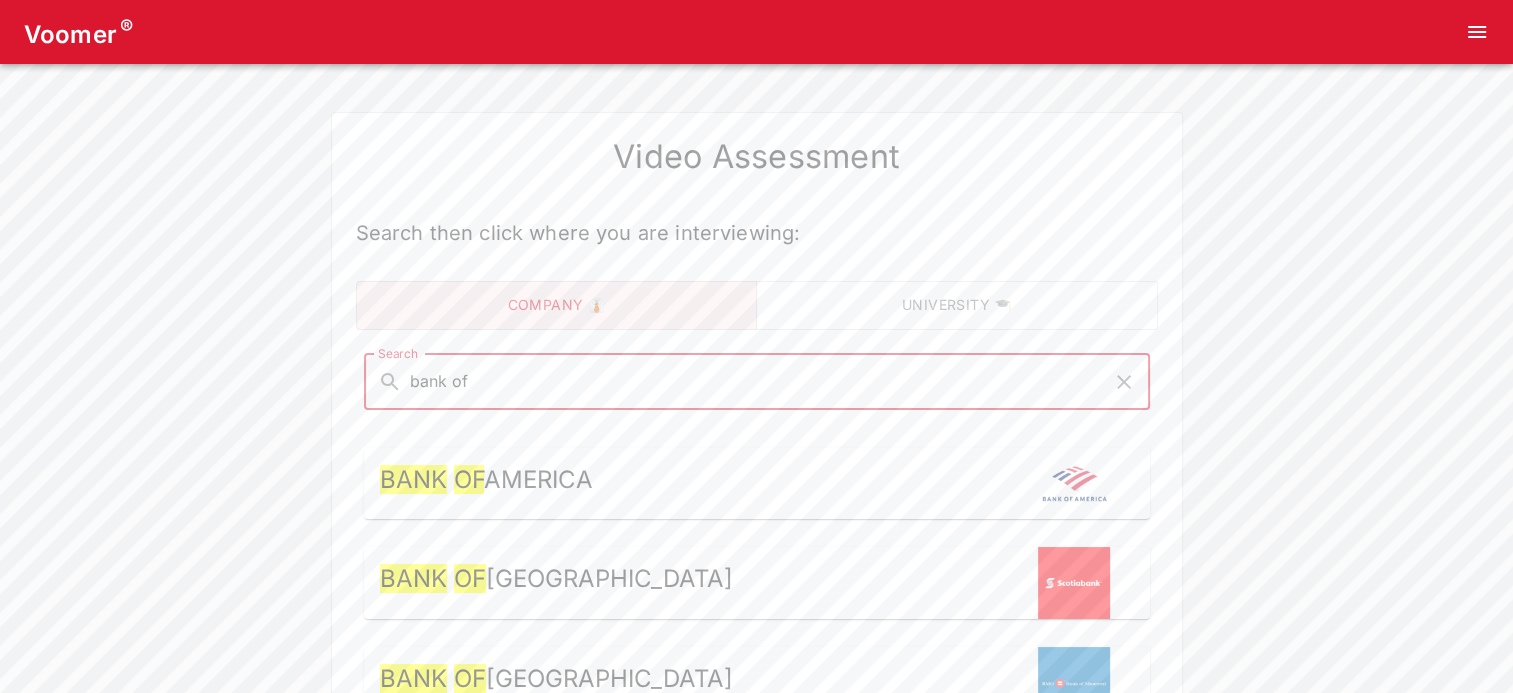 click on "Bank   of  America" at bounding box center [757, 484] 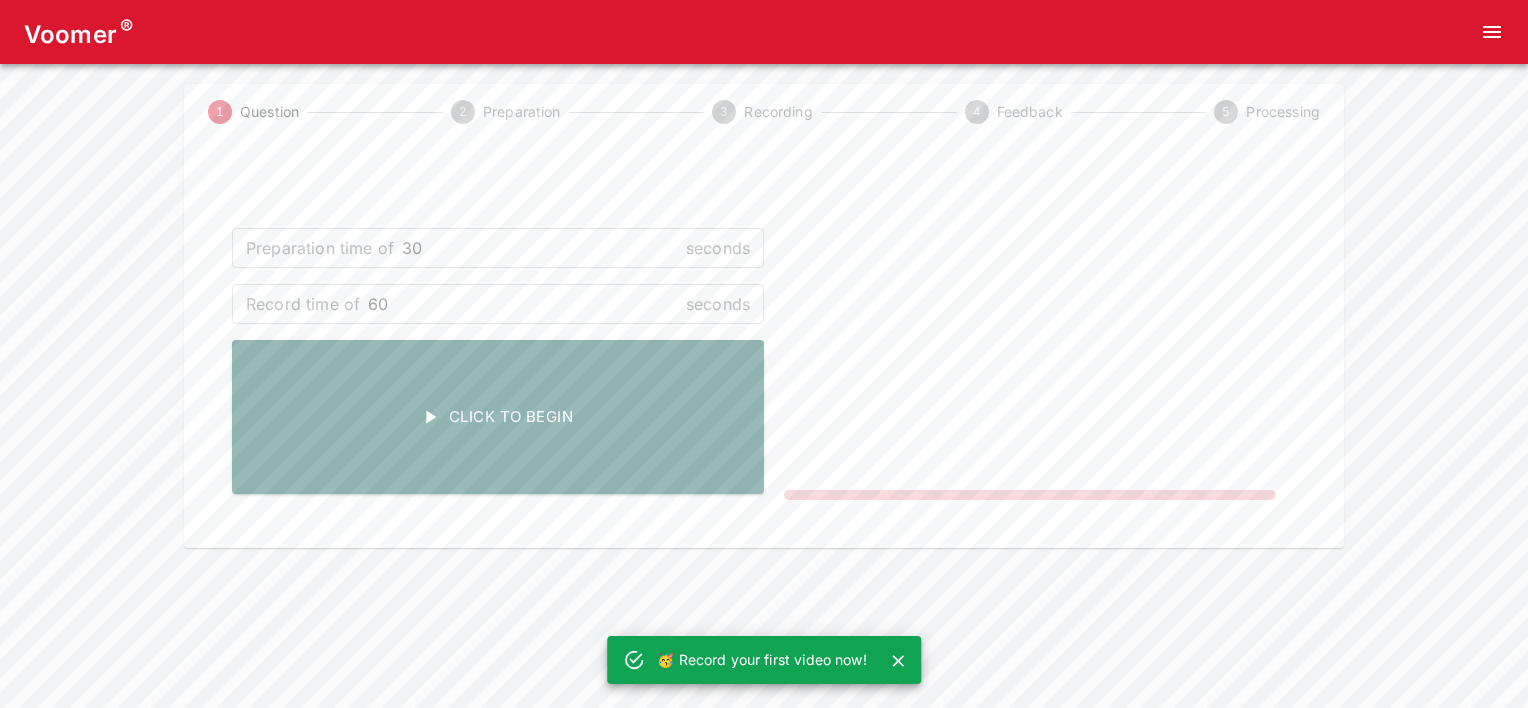 click on "🥳 Record your first video now!" at bounding box center [762, 660] 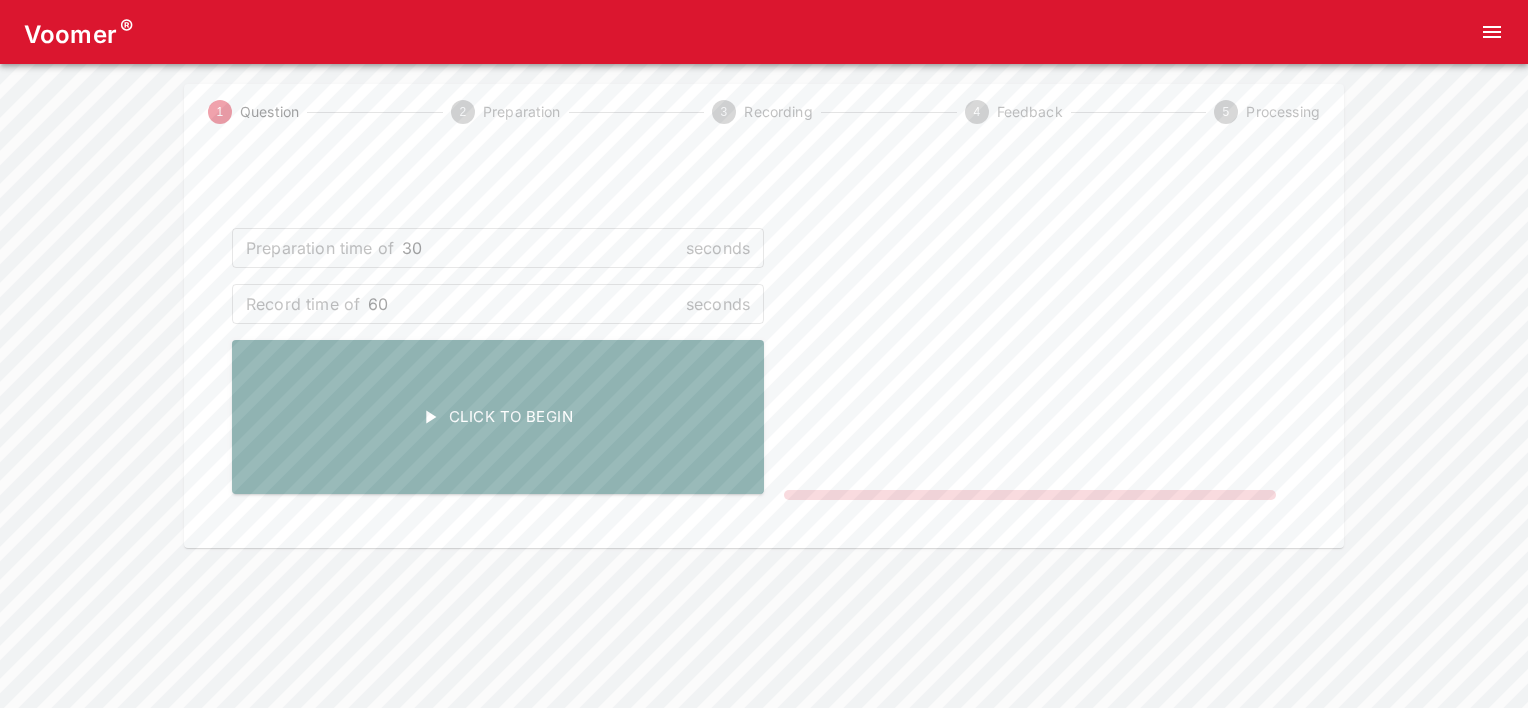 click on "NOT RECORDING" at bounding box center [1030, 354] 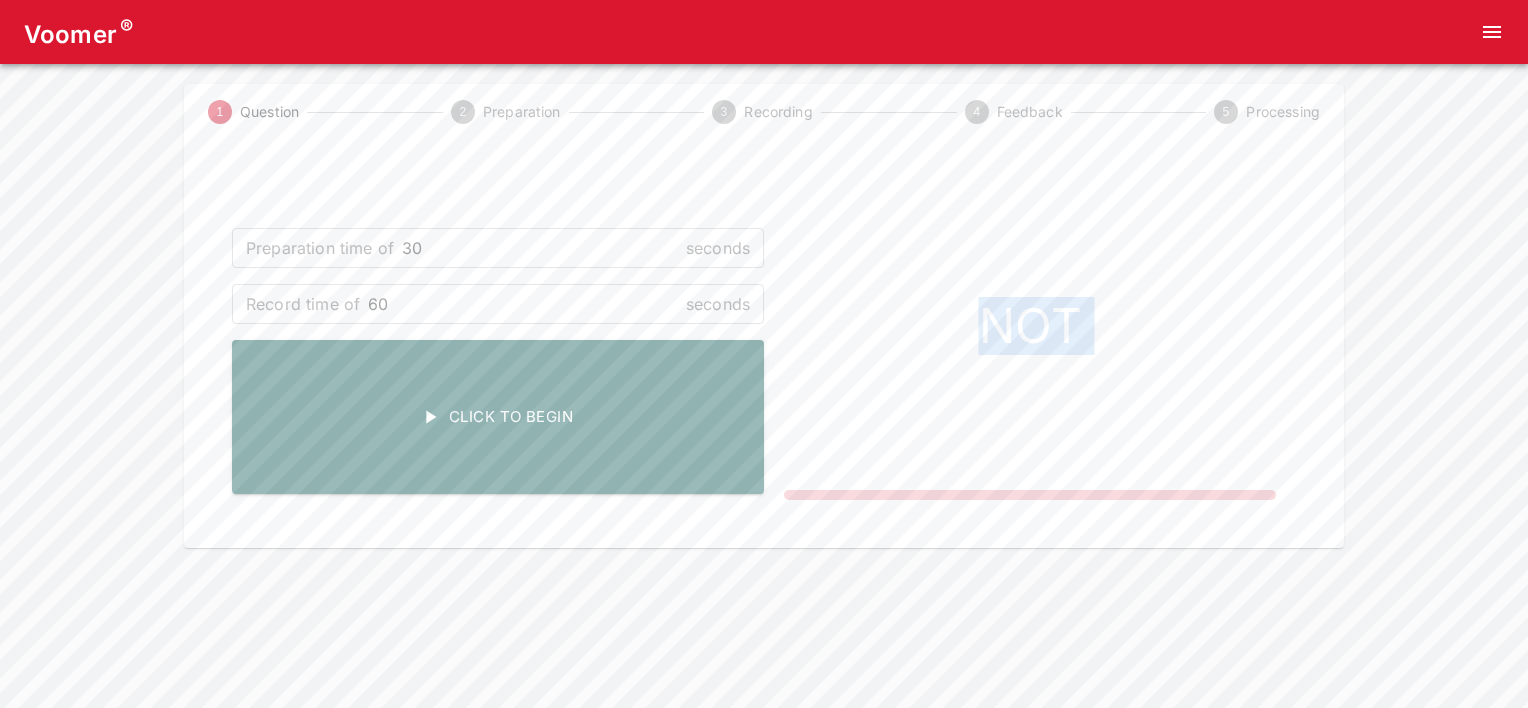 click on "NOT RECORDING" at bounding box center [1030, 354] 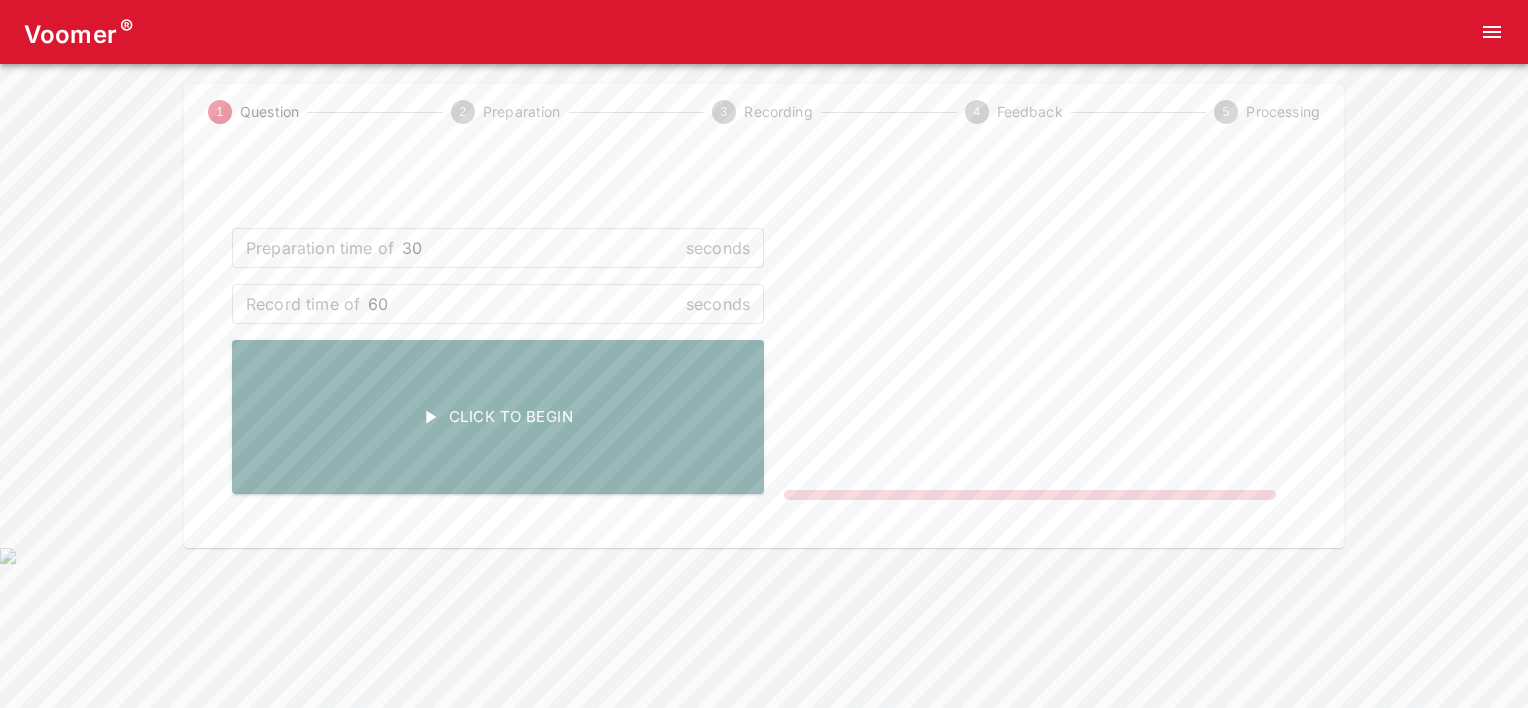 drag, startPoint x: 1030, startPoint y: 412, endPoint x: 1084, endPoint y: 436, distance: 59.093147 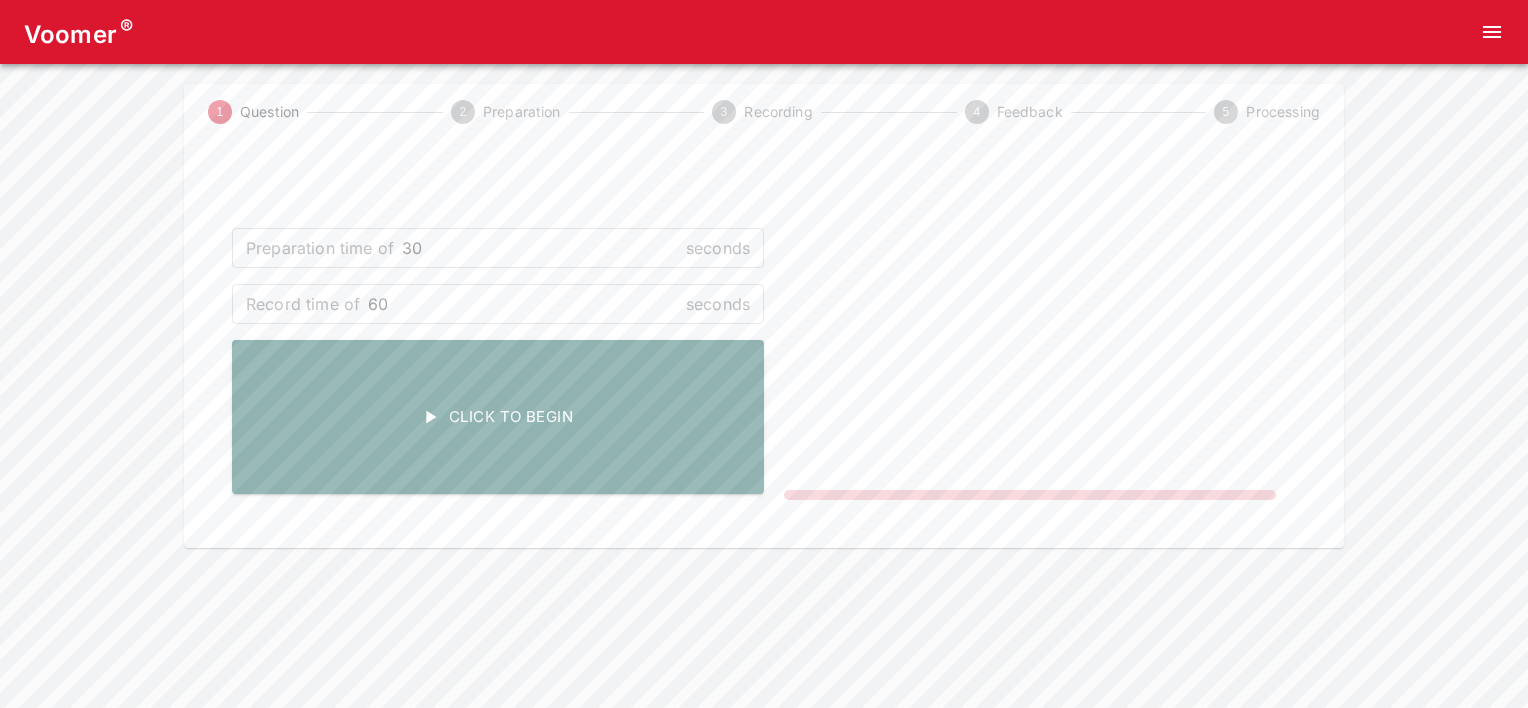 drag, startPoint x: 1140, startPoint y: 459, endPoint x: 927, endPoint y: 432, distance: 214.70445 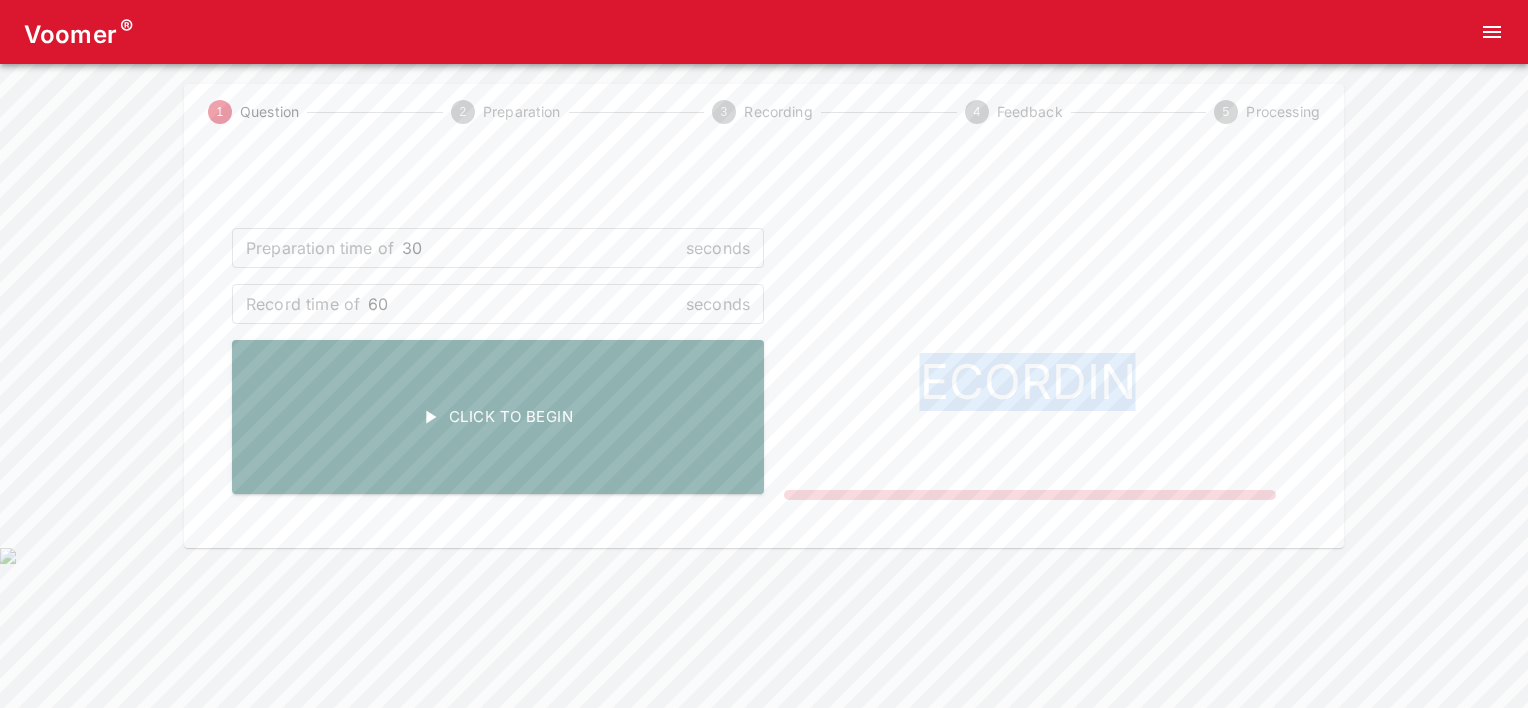 drag, startPoint x: 927, startPoint y: 432, endPoint x: 919, endPoint y: 559, distance: 127.25172 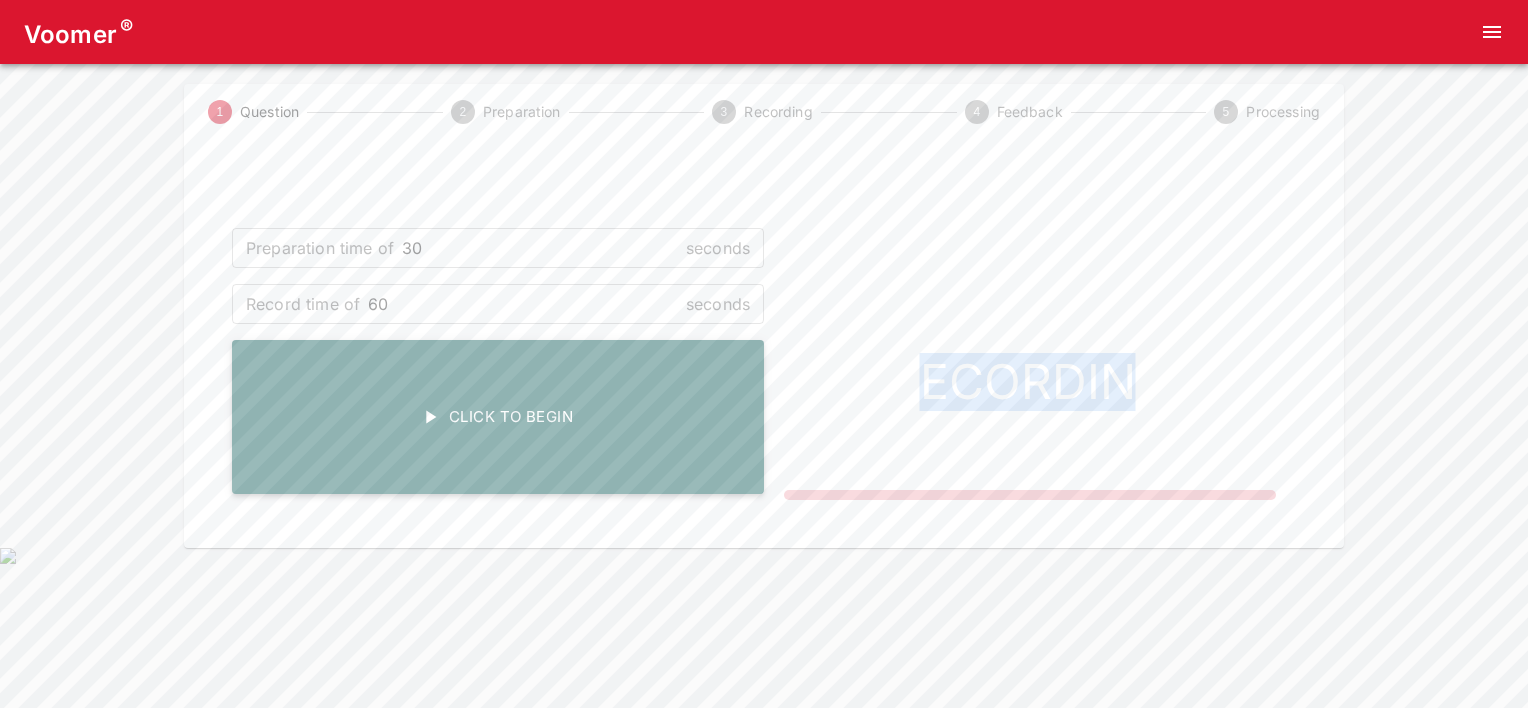 click on "Click To Begin" at bounding box center [498, 417] 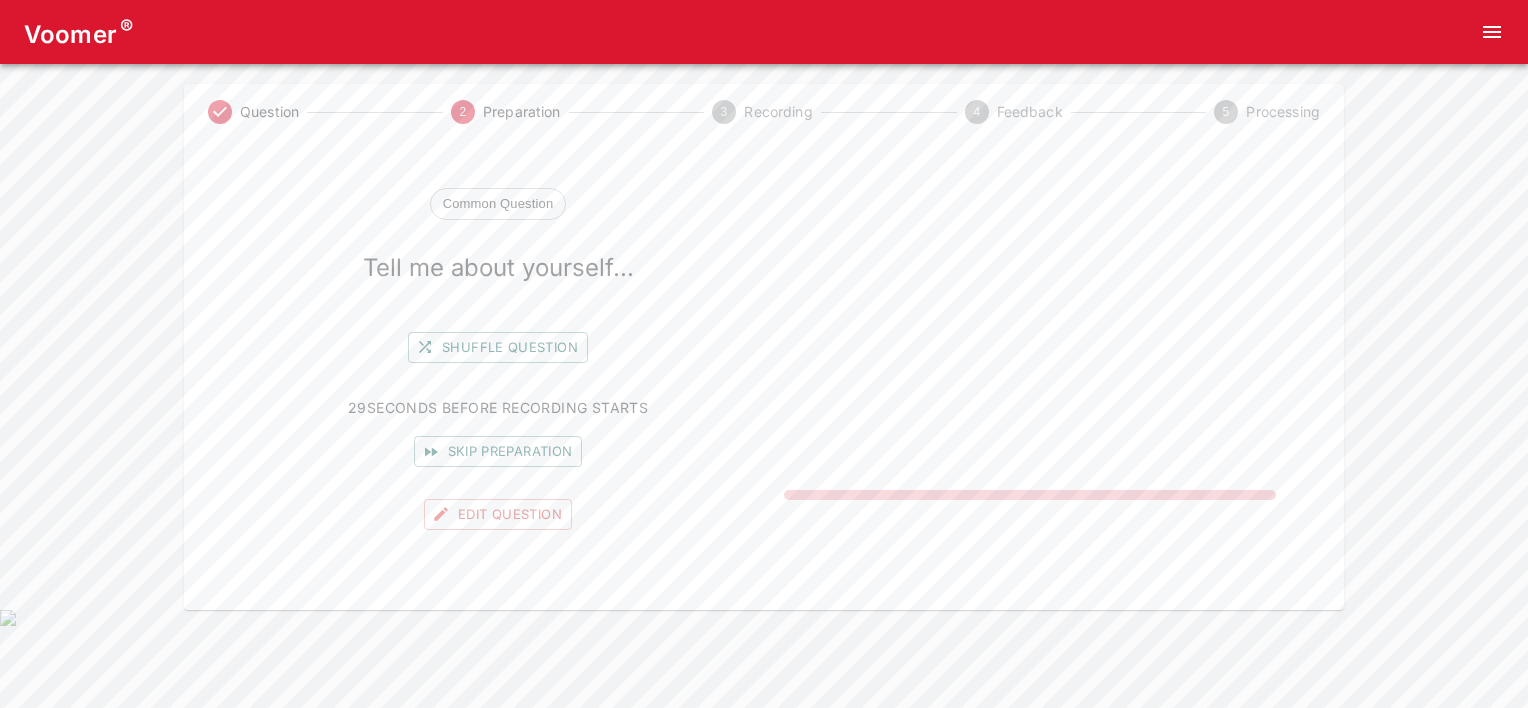 click on "Common Question Tell me about yourself... Shuffle question 29  seconds before recording starts Skip preparation Edit Question NOT RECORDING" at bounding box center [764, 375] 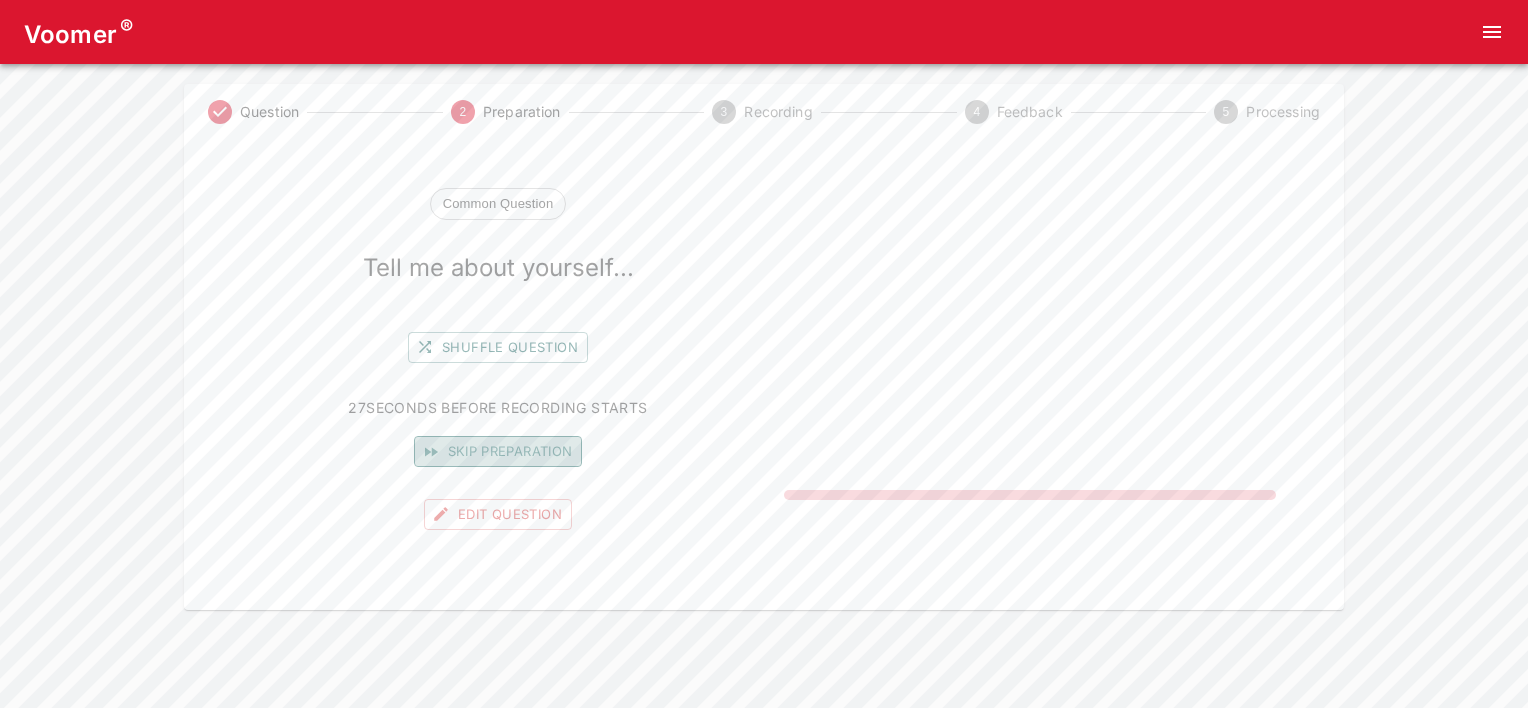 click on "Skip preparation" at bounding box center (498, 451) 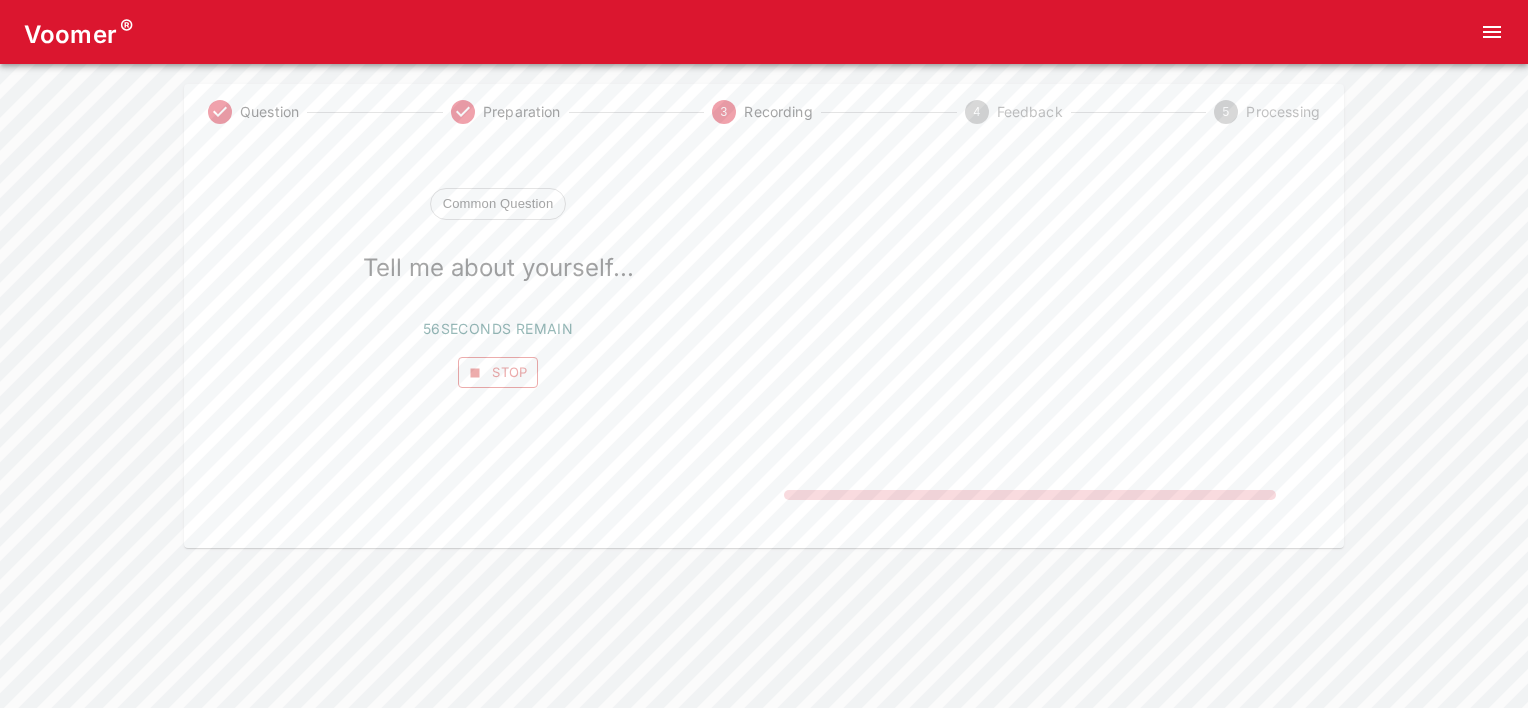 click on "Stop" at bounding box center (498, 372) 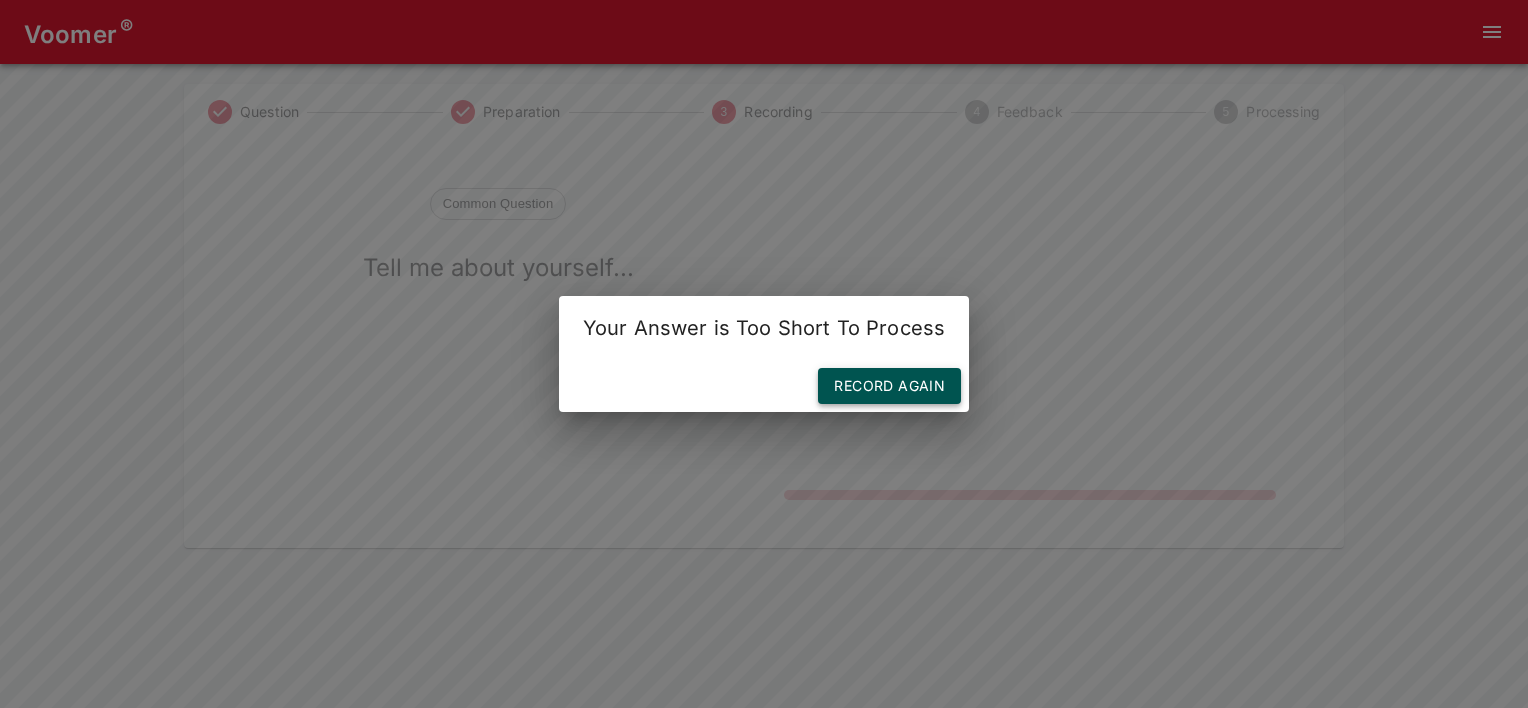 click on "Record Again" at bounding box center (889, 386) 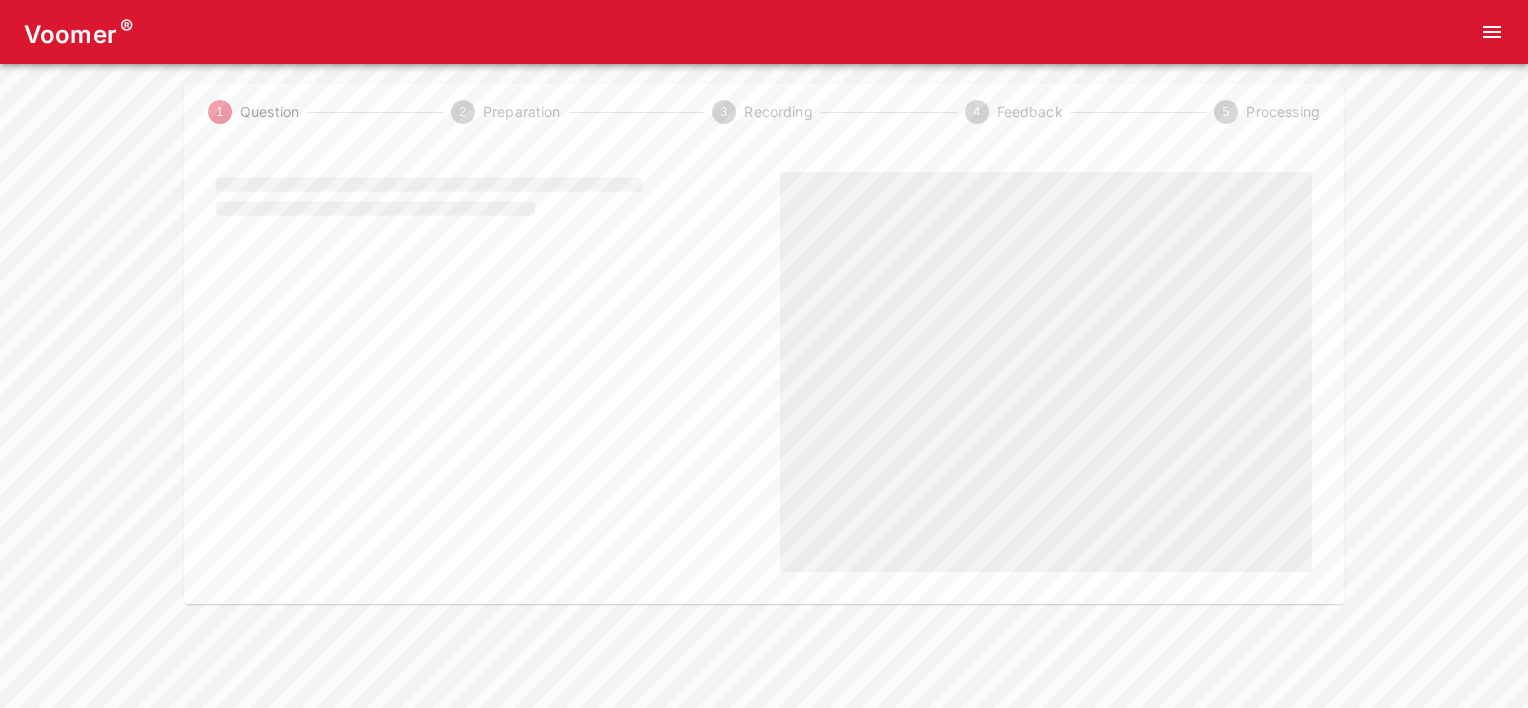 scroll, scrollTop: 0, scrollLeft: 0, axis: both 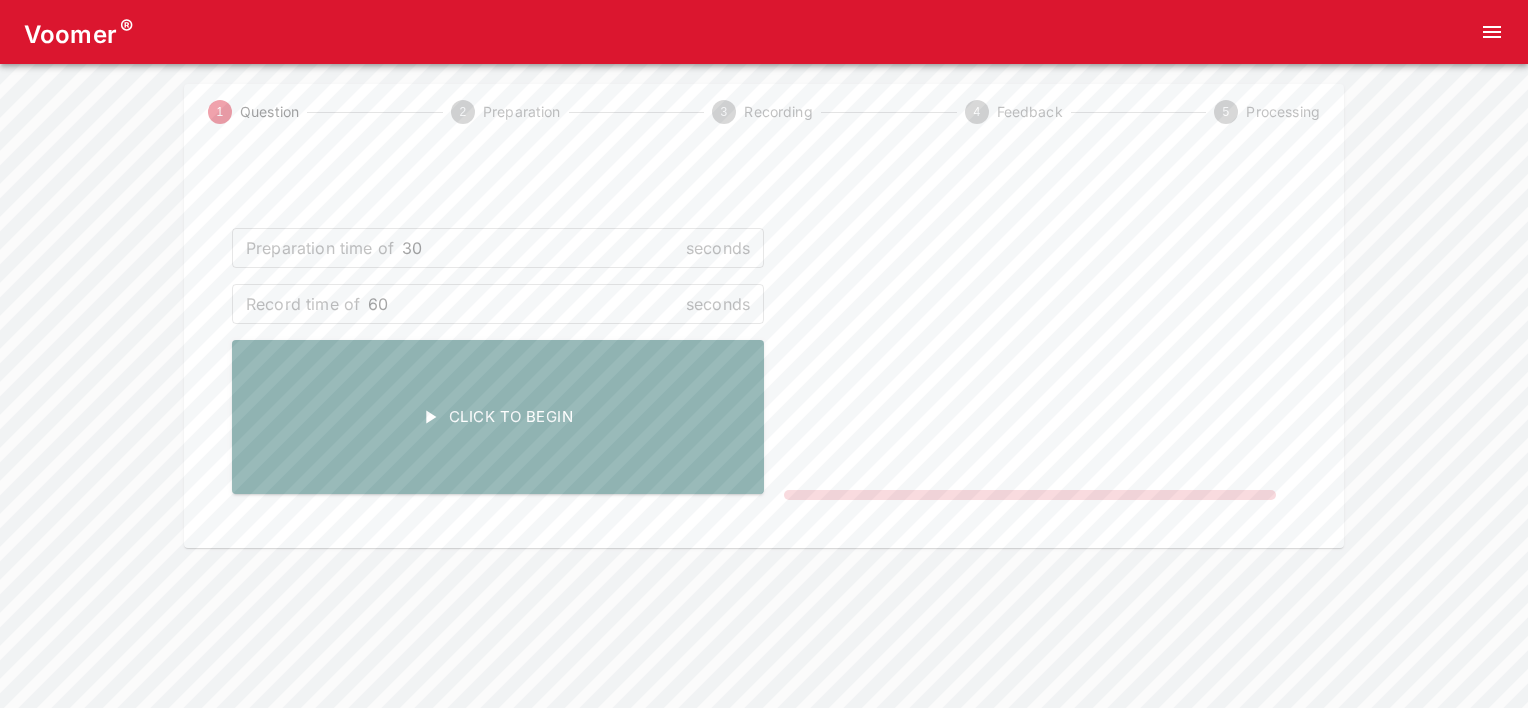 click at bounding box center (1030, 331) 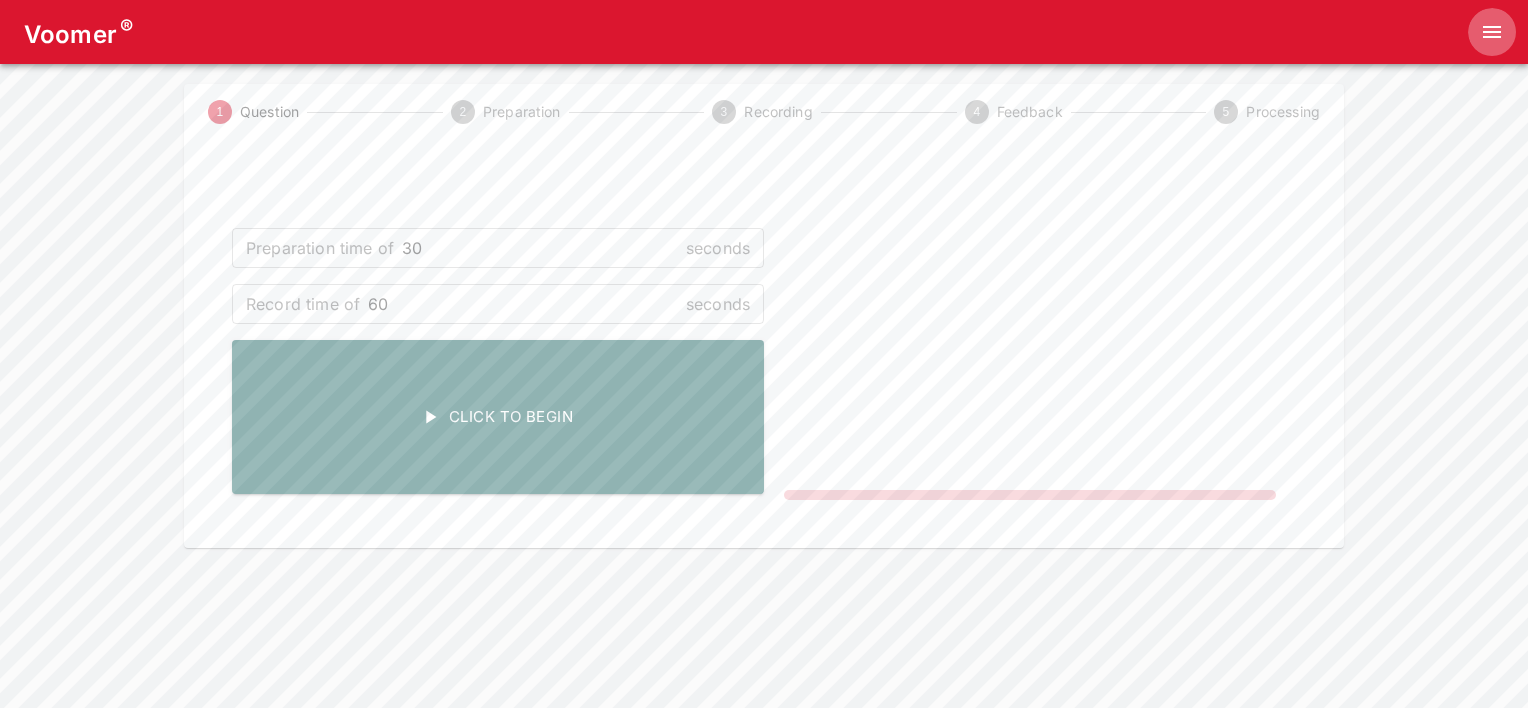 click at bounding box center [1492, 32] 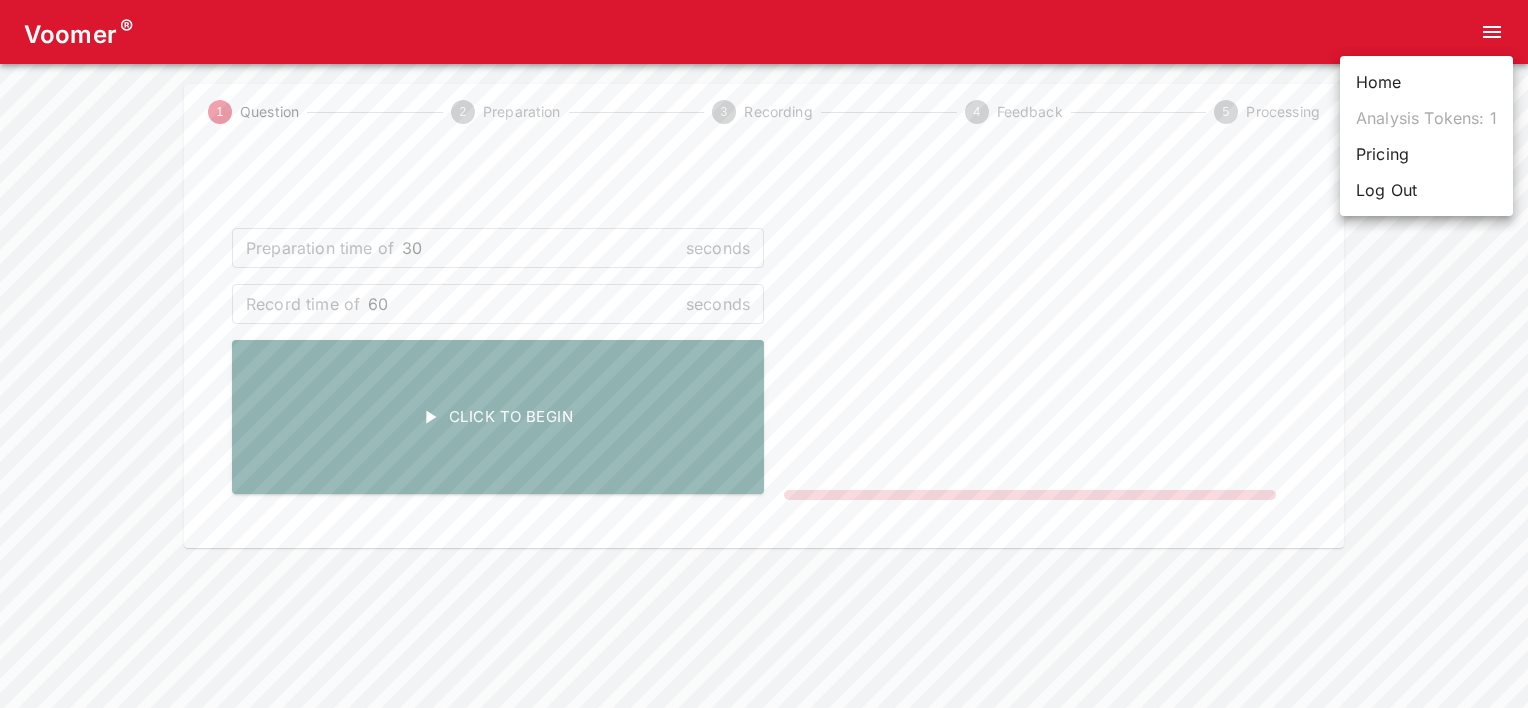 click at bounding box center (764, 354) 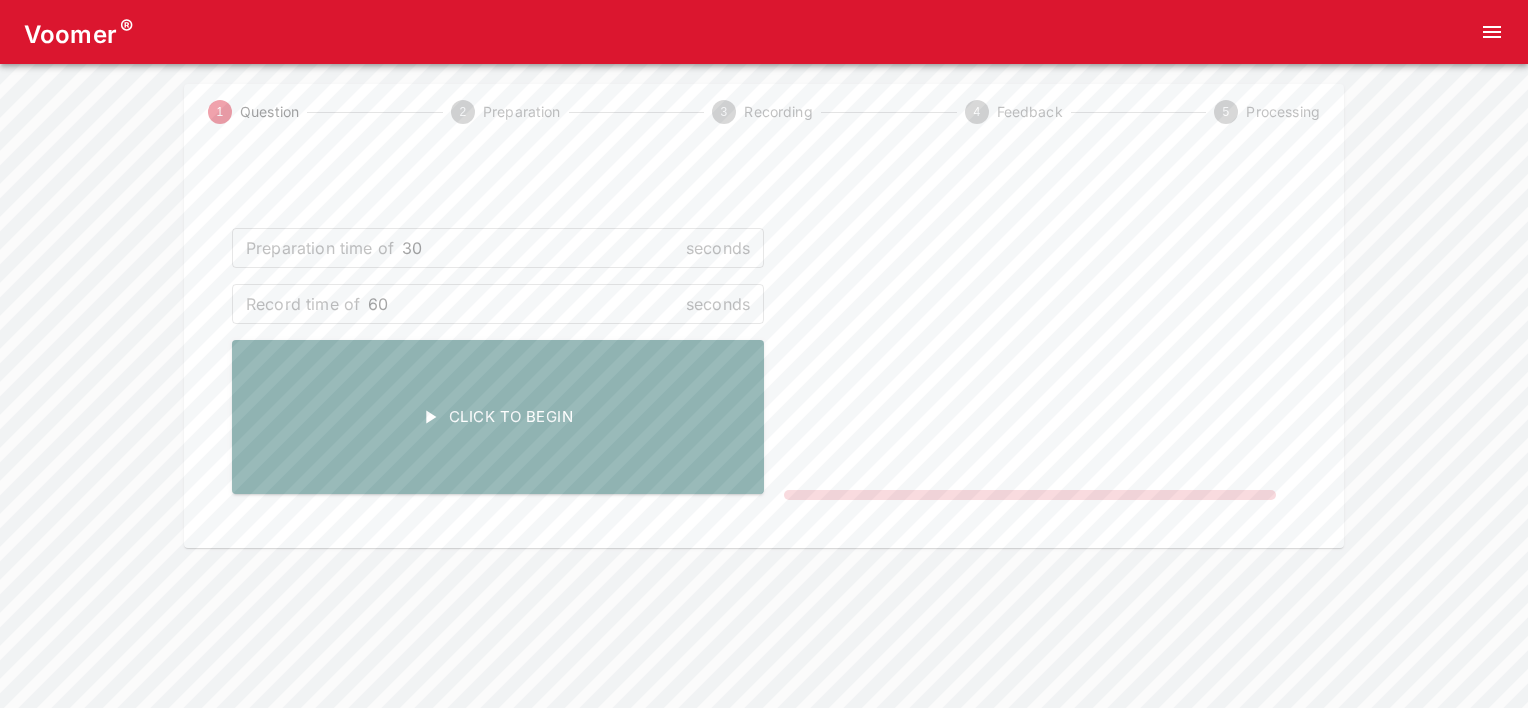 click on "Voomer ®" at bounding box center [78, 32] 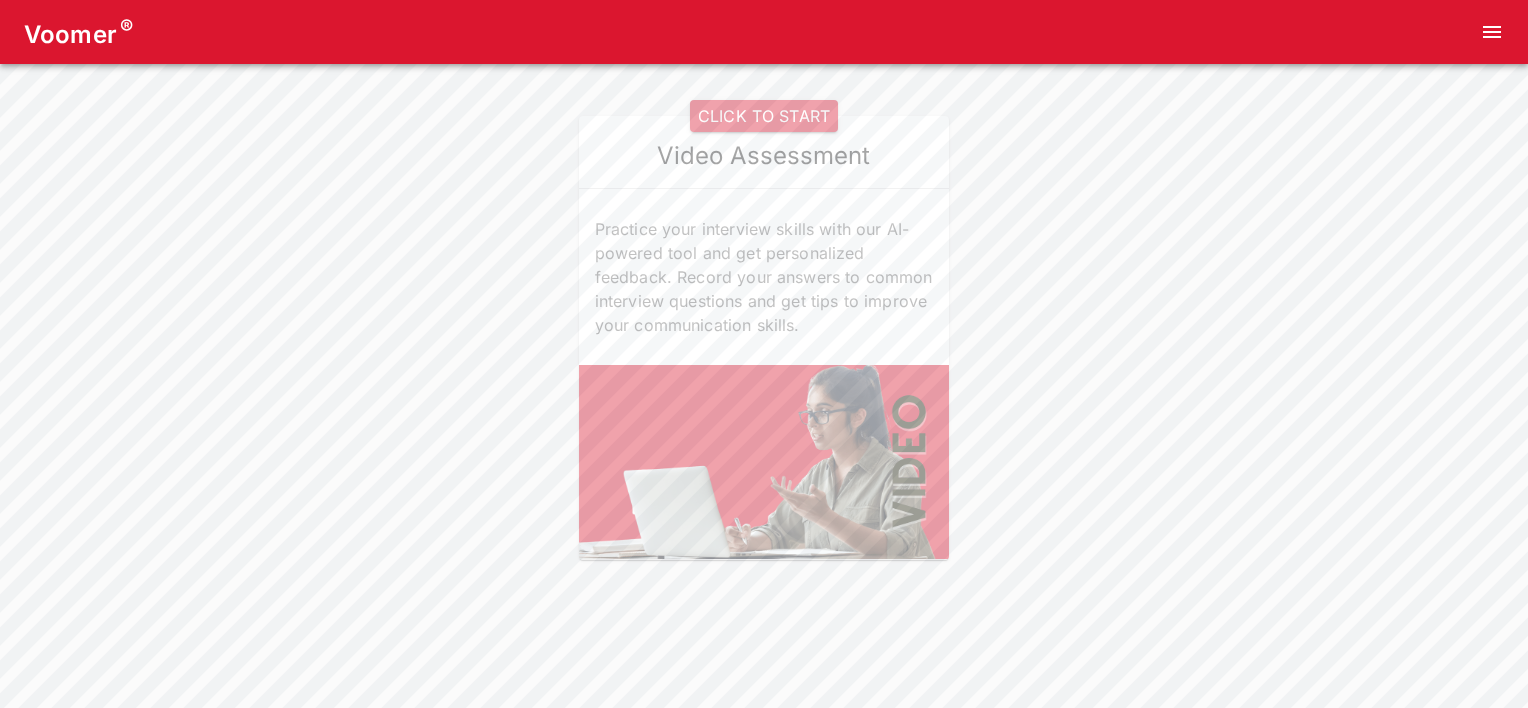 click on "CLICK TO START" at bounding box center [764, 116] 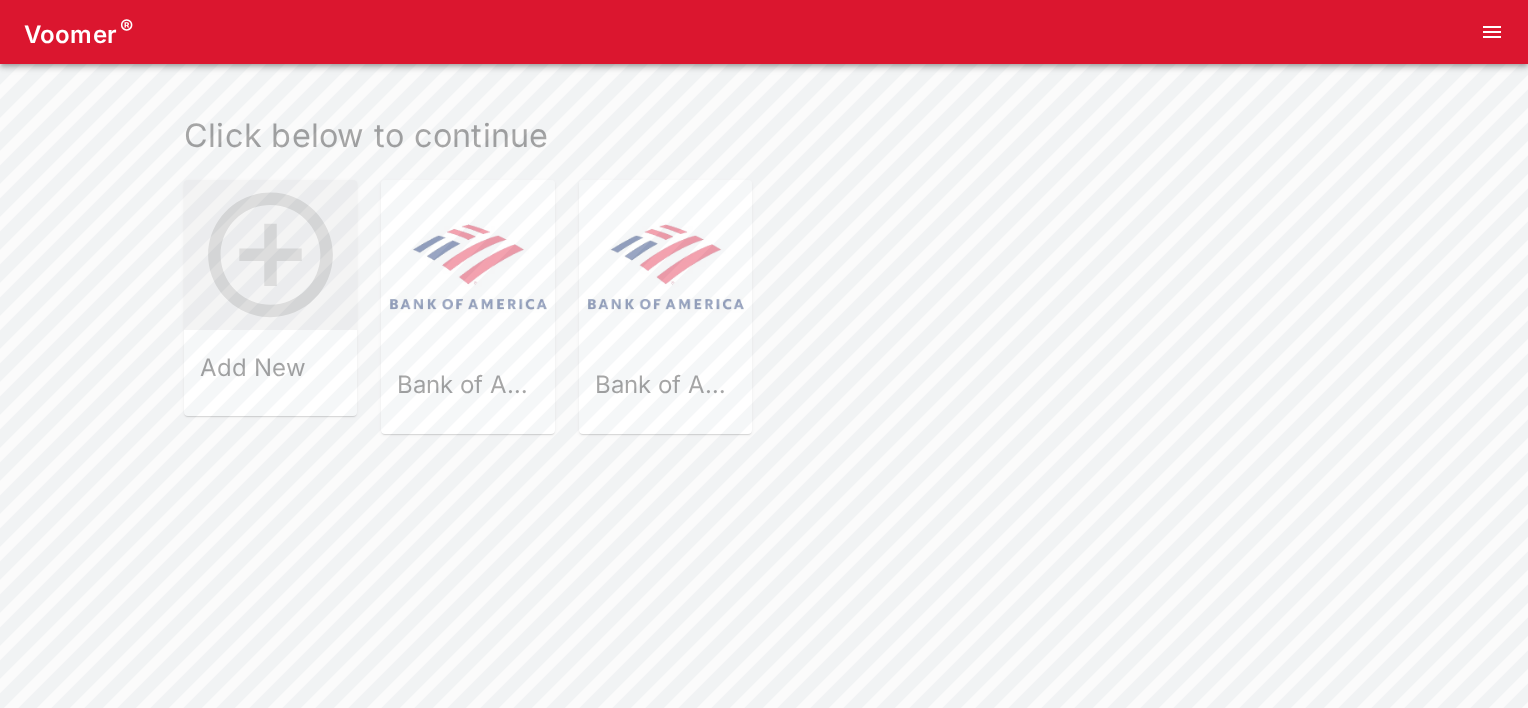click at bounding box center (665, 266) 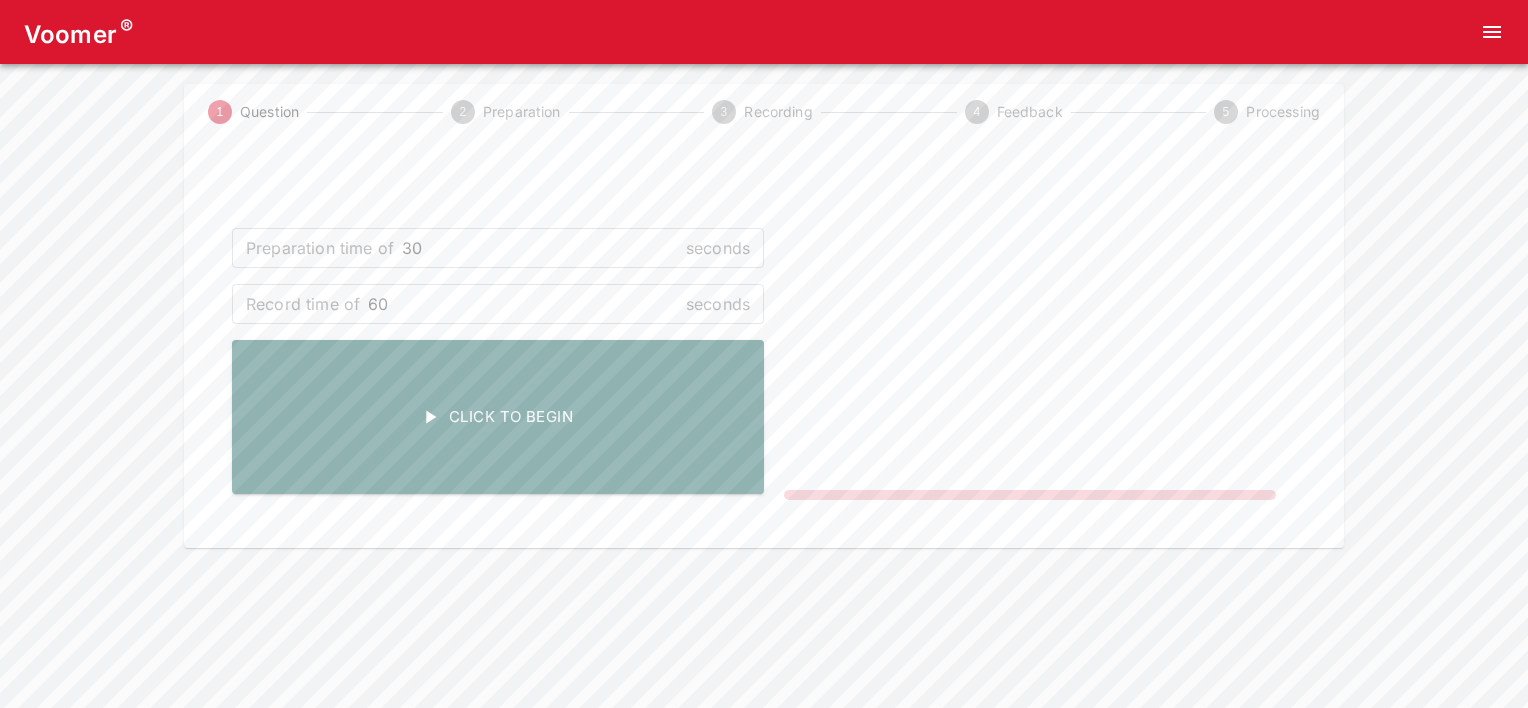 click 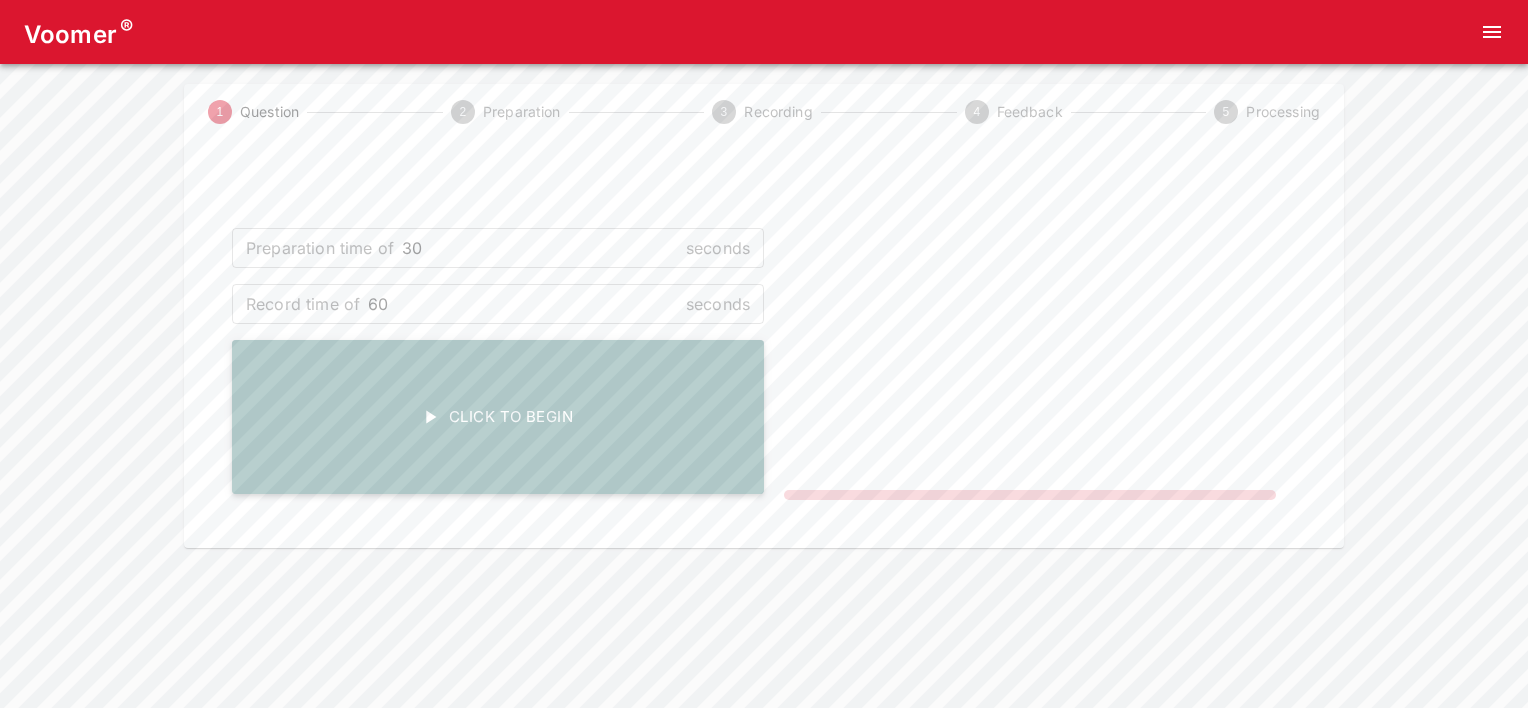 click on "Click To Begin" at bounding box center (498, 417) 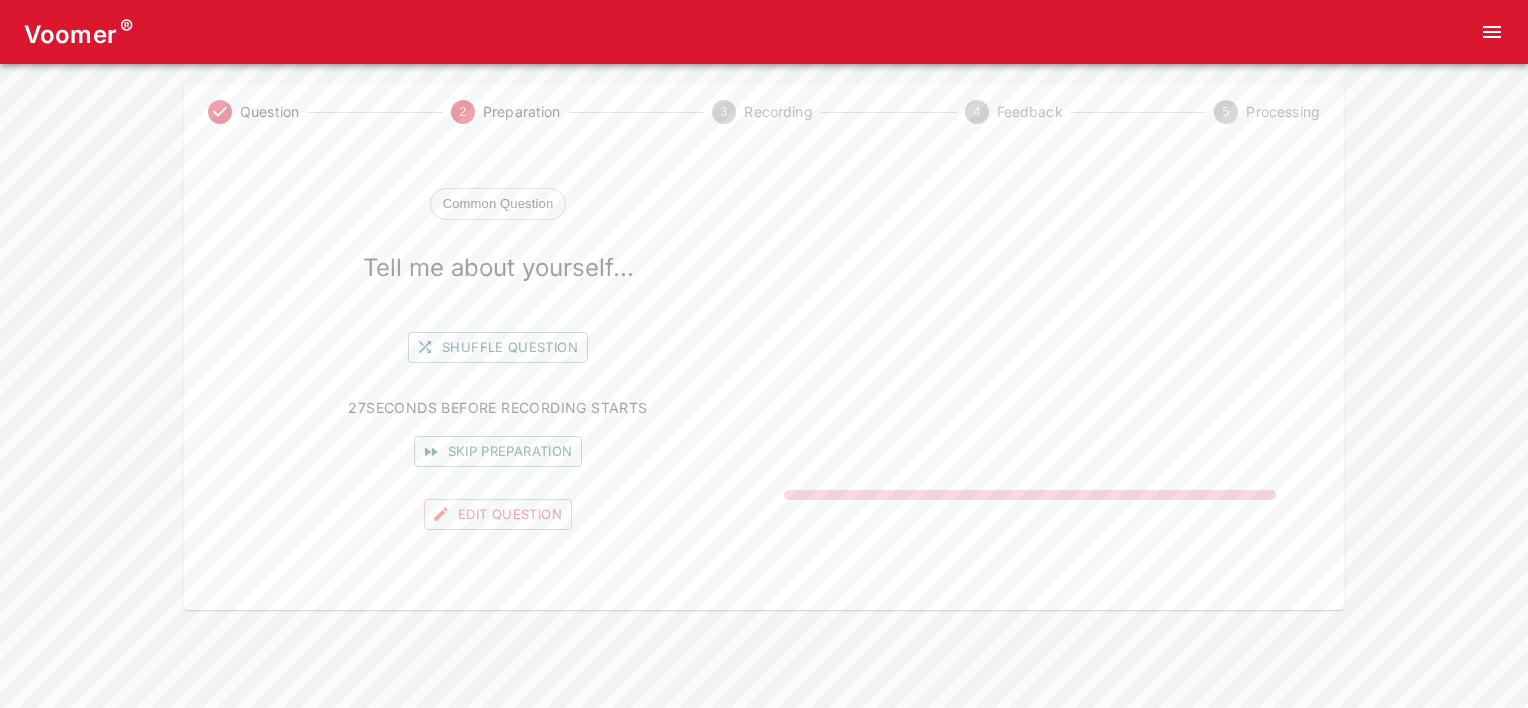 click on "Skip preparation" at bounding box center [498, 451] 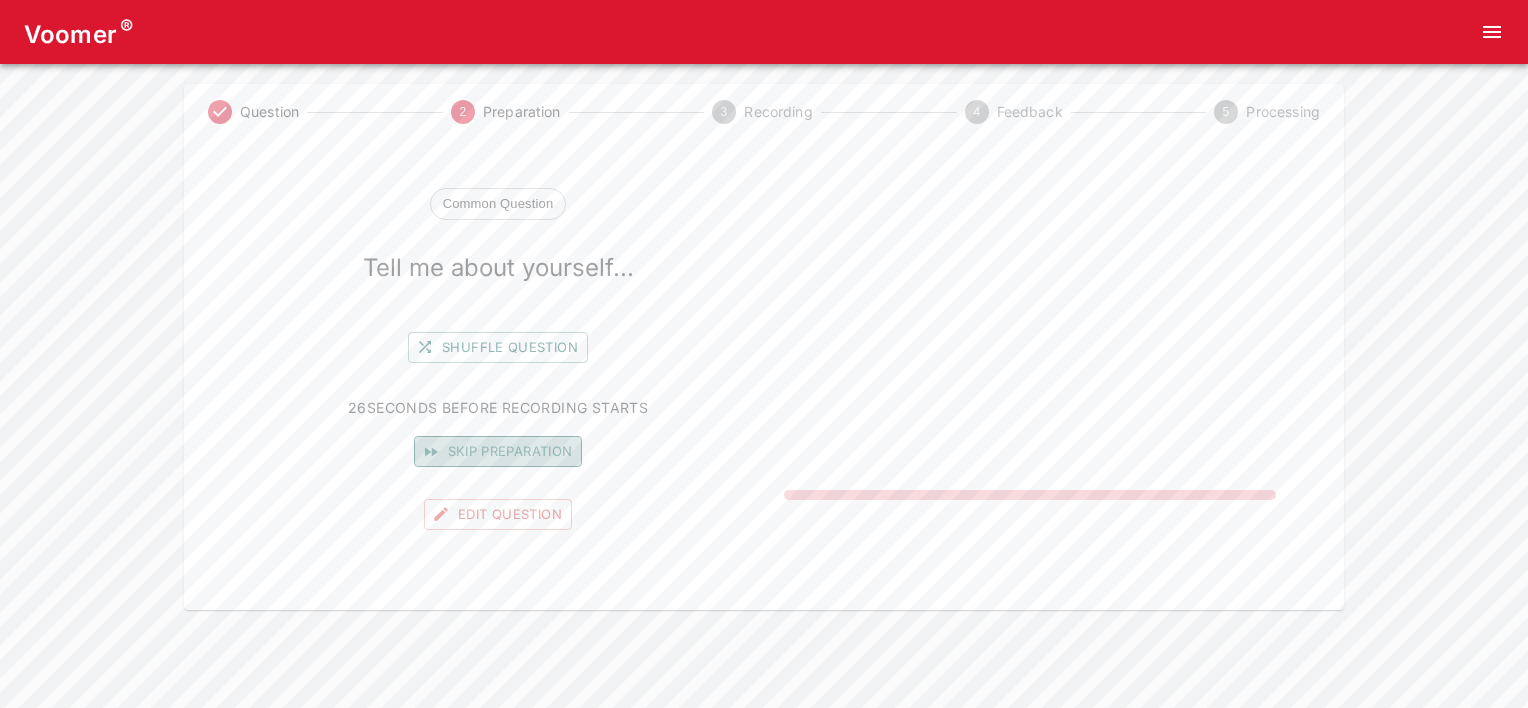 click on "Skip preparation" at bounding box center (498, 451) 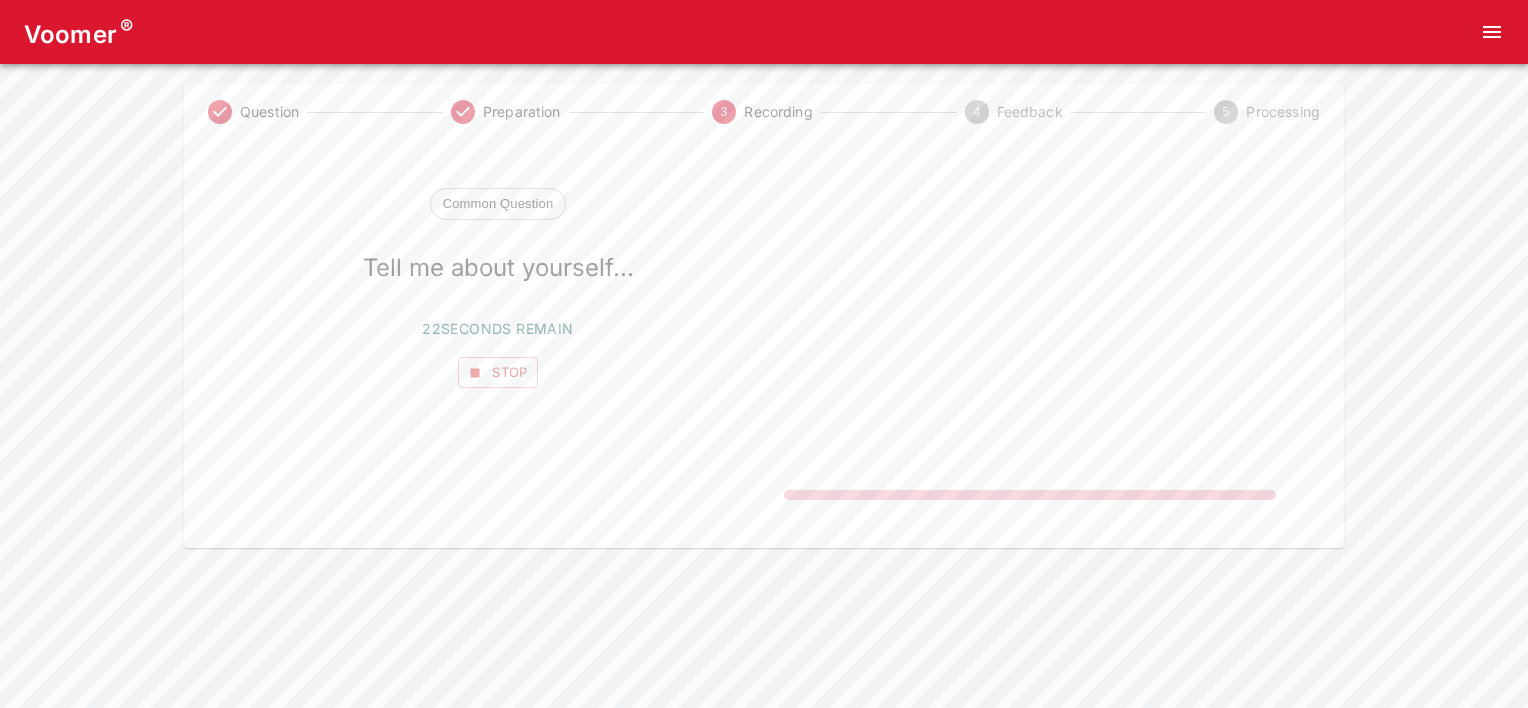 drag, startPoint x: 1265, startPoint y: 0, endPoint x: 707, endPoint y: 328, distance: 647.2619 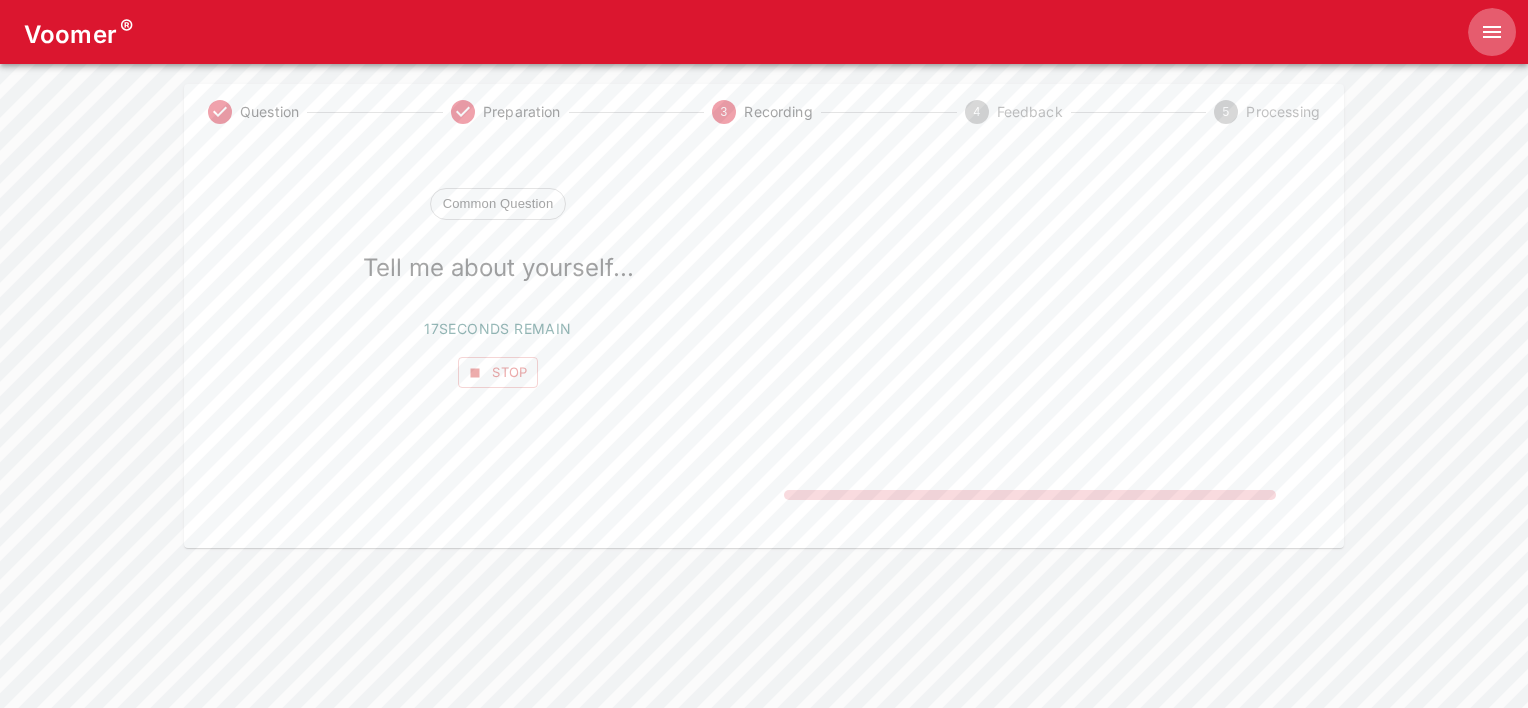 click 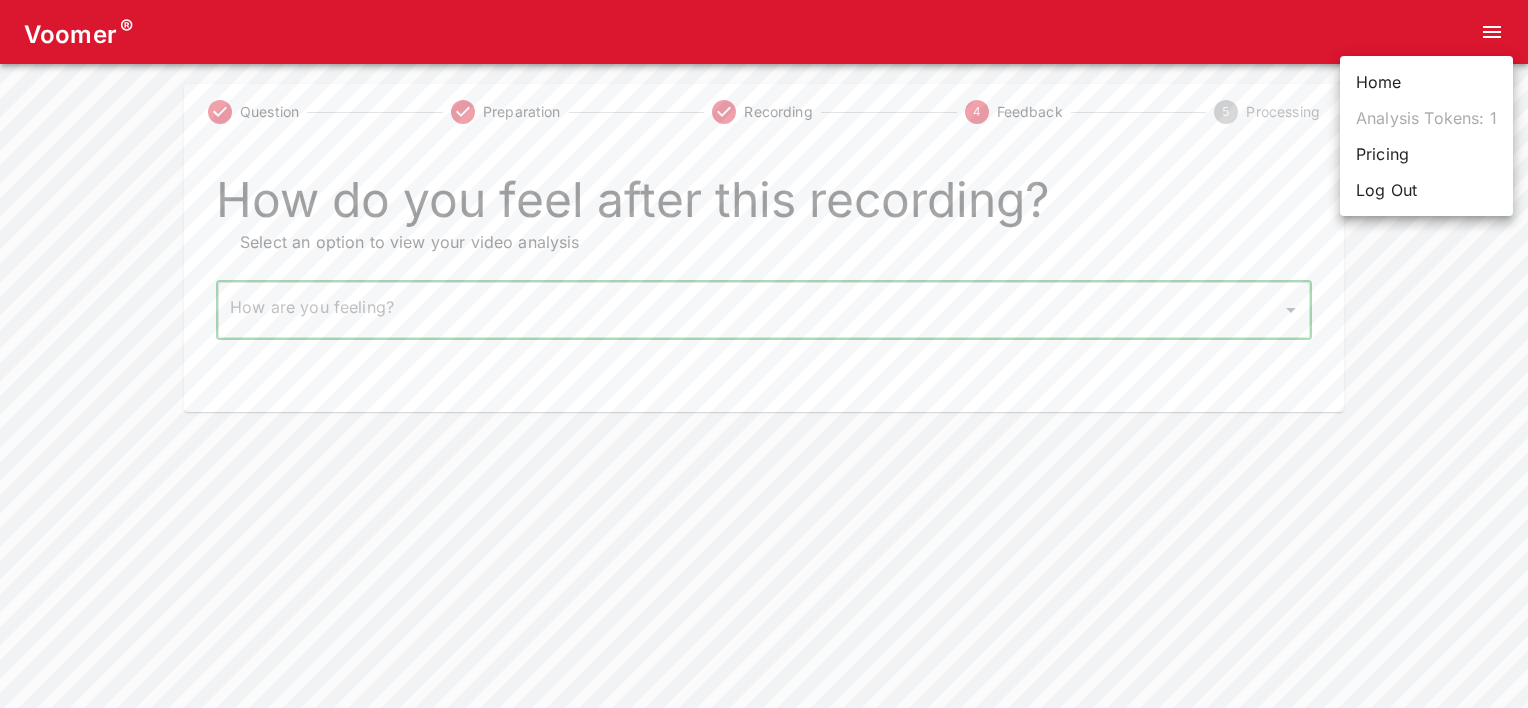 click at bounding box center (764, 354) 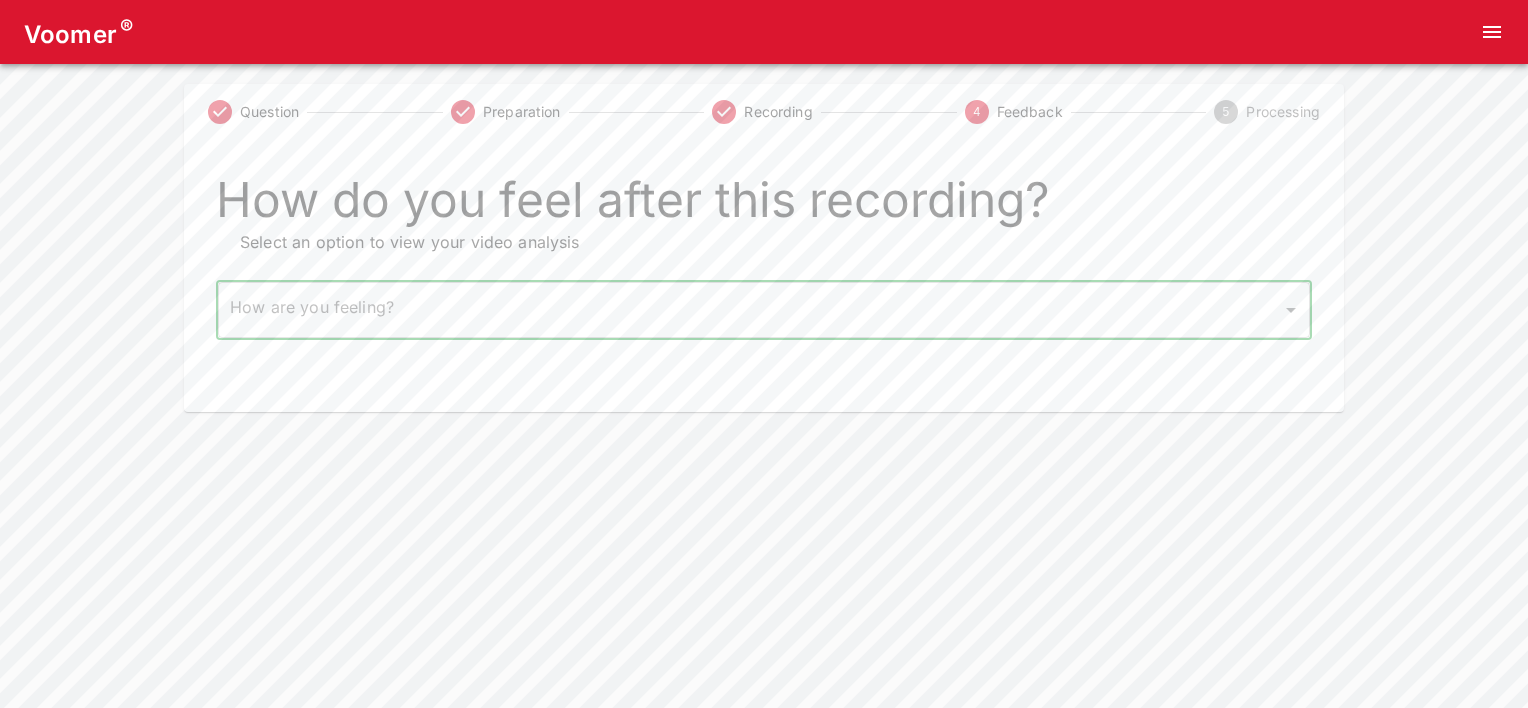 click on "Voomer ® Question Preparation Recording 4 Feedback 5 Processing How do you feel after this recording? Select an option to view your video analysis How are you feeling? ​ How are you feeling? Home Analysis Tokens: 0 Pricing Log Out
ENG
FRN" at bounding box center (764, 206) 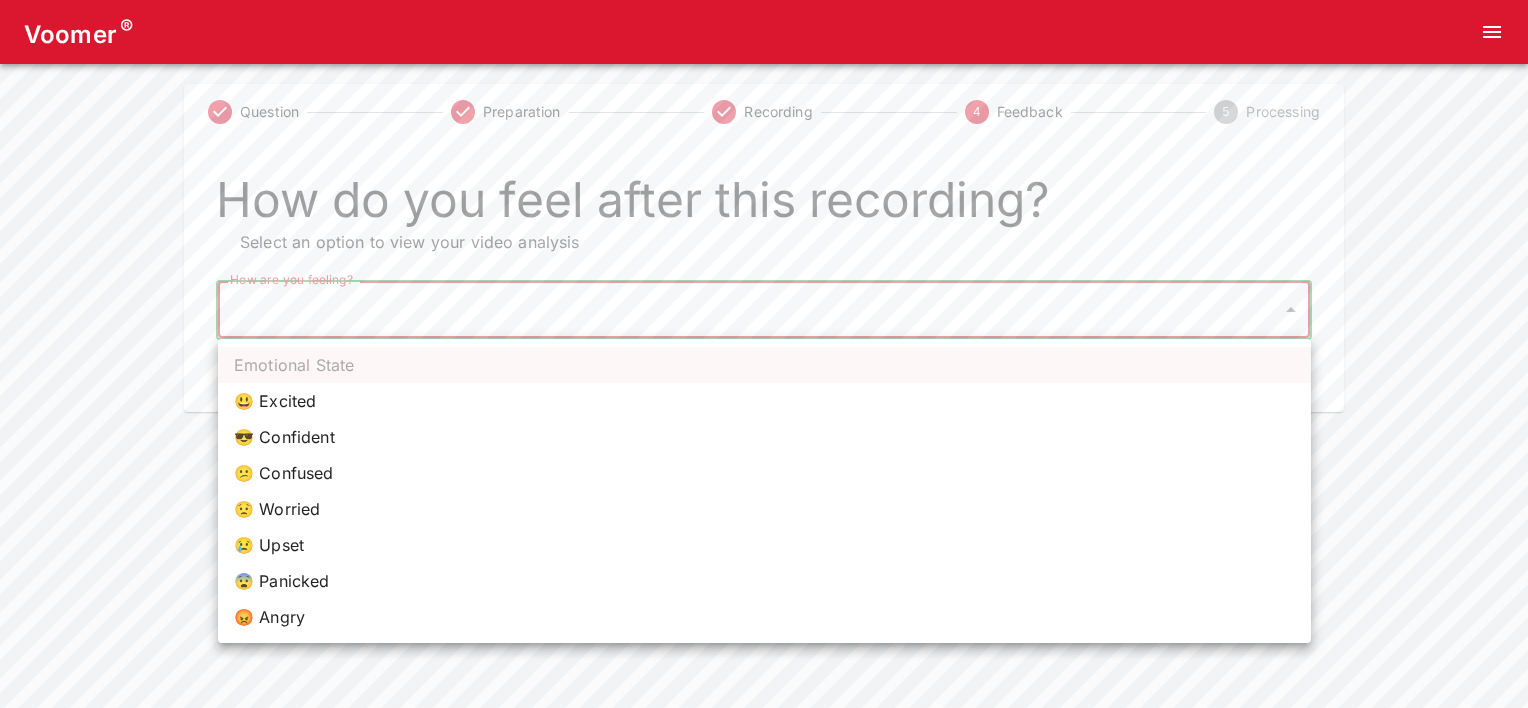 click on "😕 Confused" at bounding box center [764, 473] 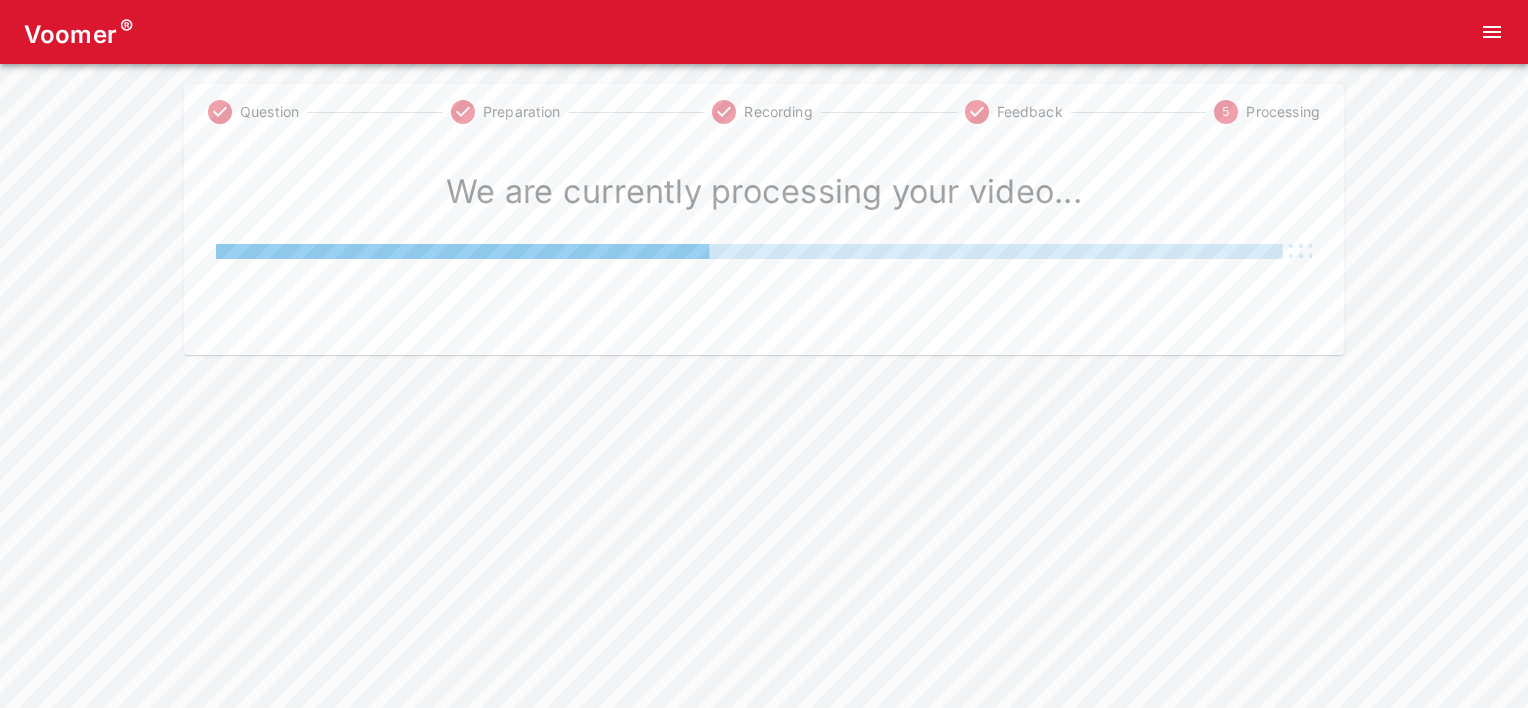 click on "Voomer ® Question Preparation Recording Feedback 5 Processing We are currently processing your video... Importing Lighting Anatomy Home Analysis Tokens: 0 Pricing Log Out
ENG
FRN" at bounding box center [764, 177] 